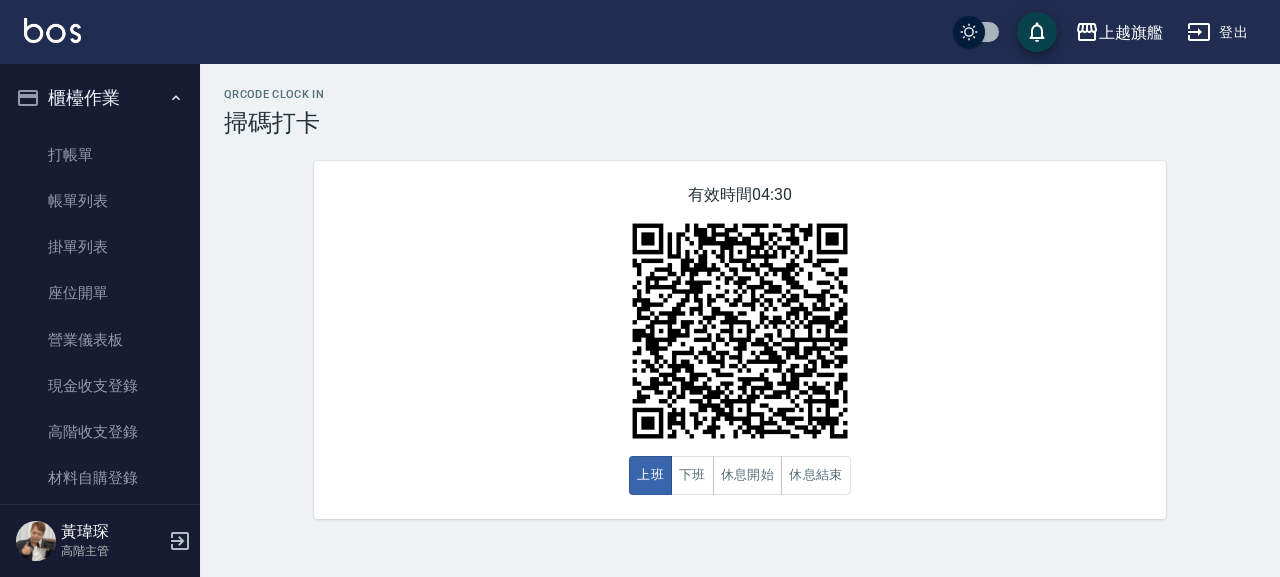 scroll, scrollTop: 0, scrollLeft: 0, axis: both 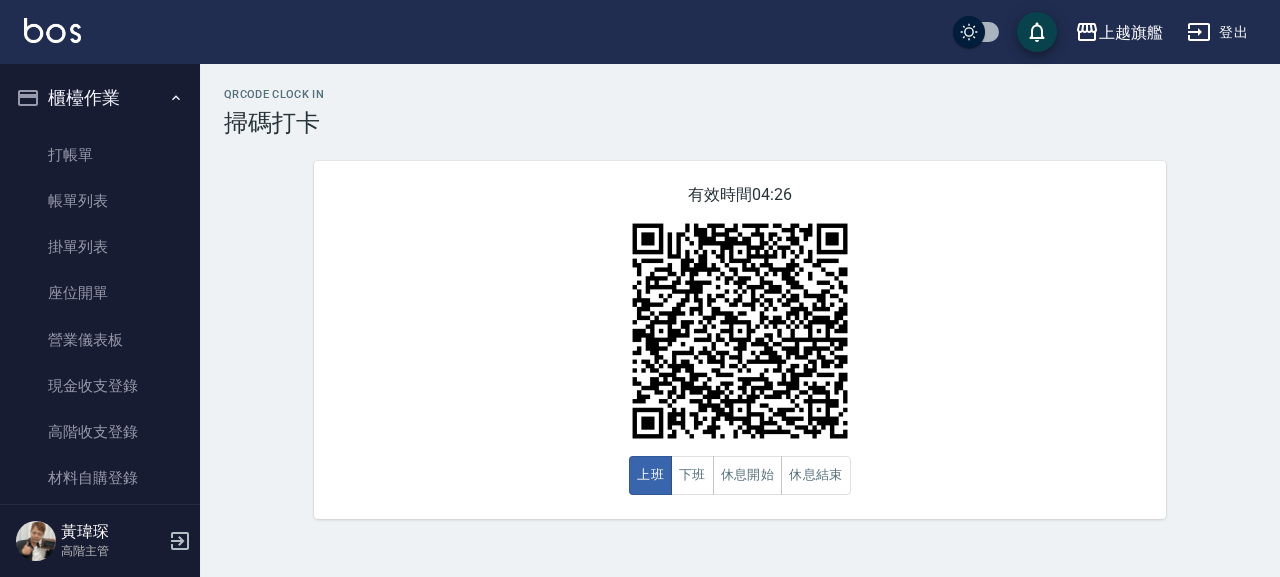 click 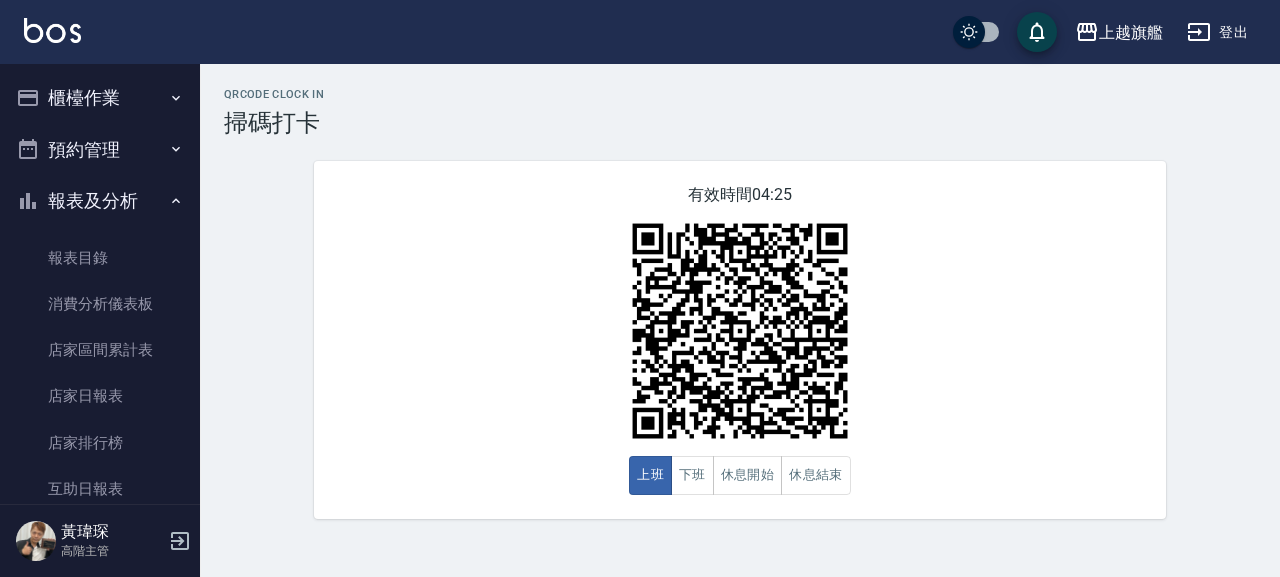 click 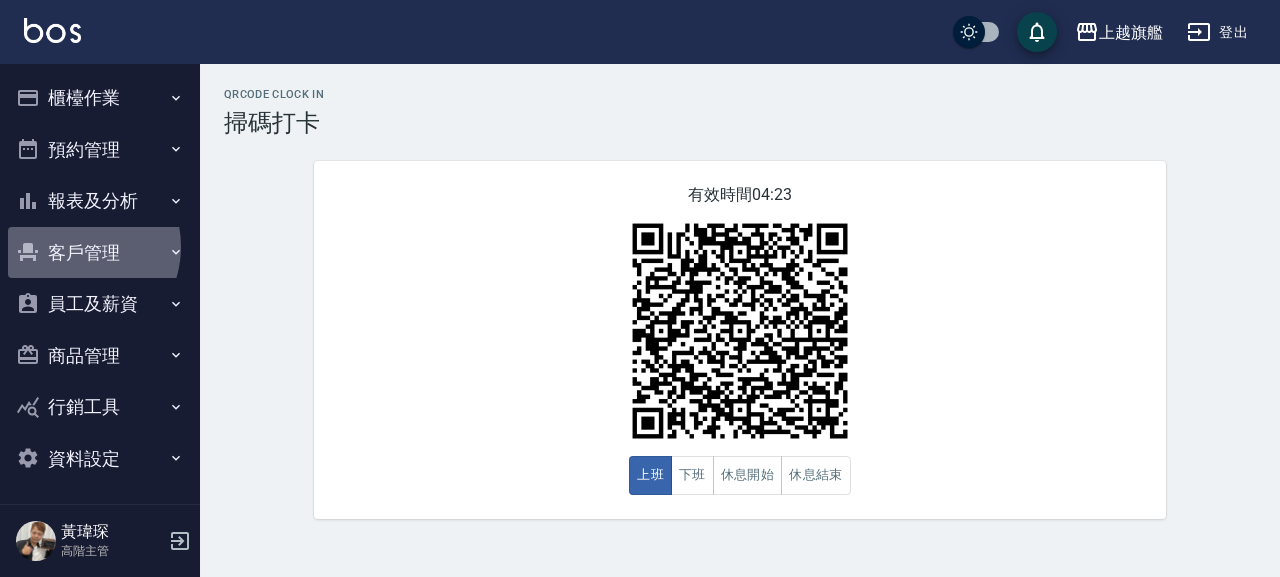 click on "客戶管理" at bounding box center [100, 253] 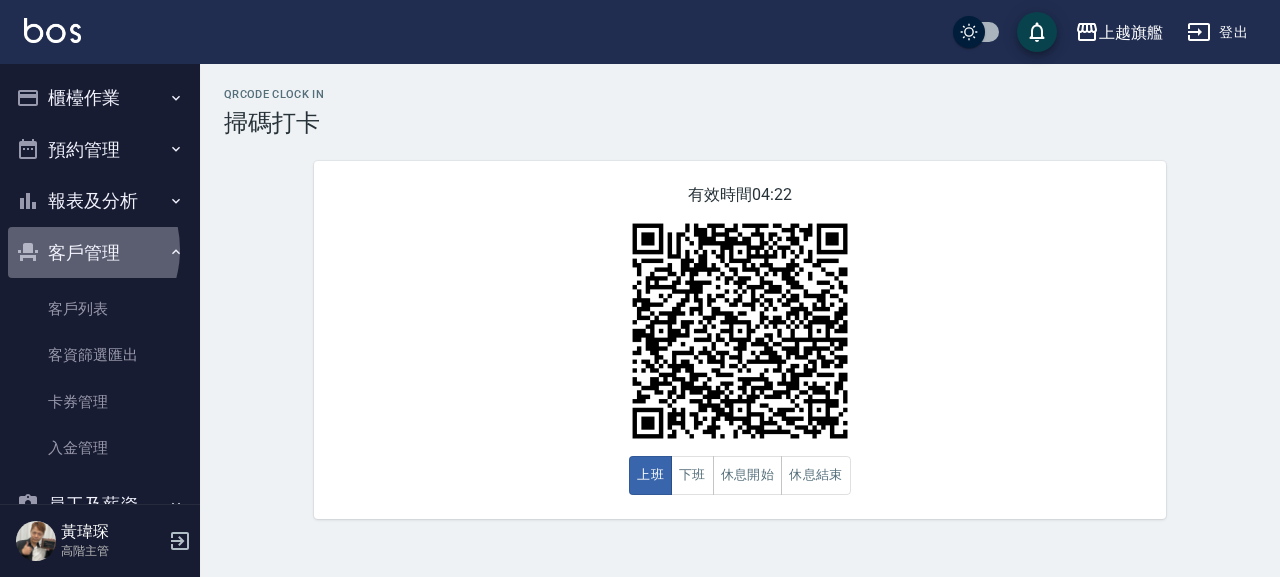 click on "客戶管理" at bounding box center (100, 253) 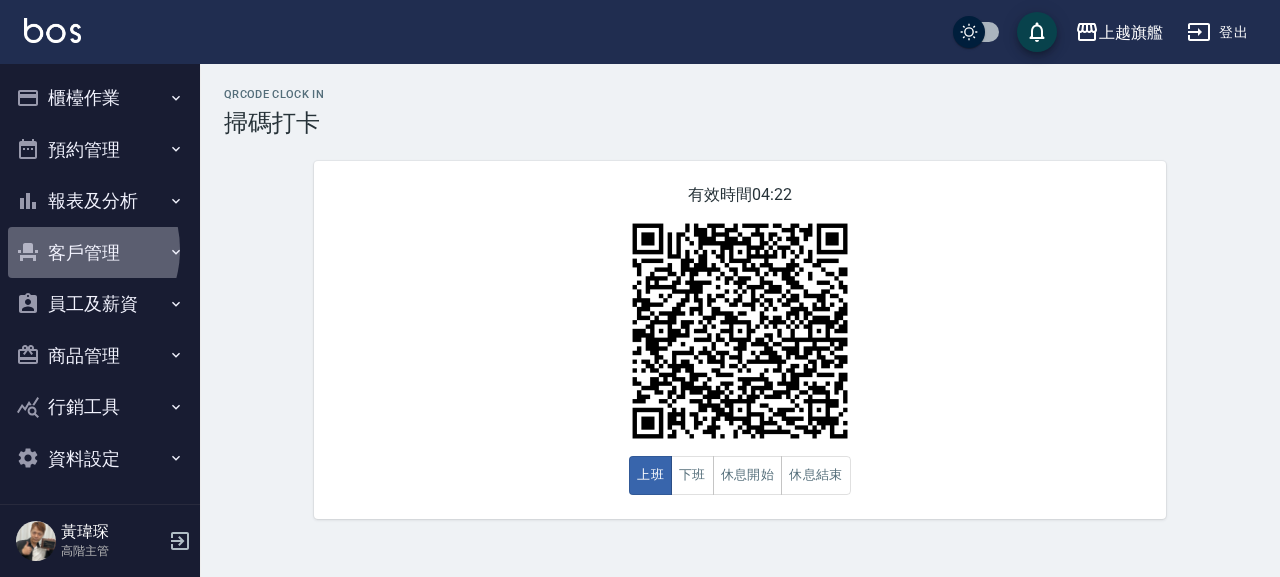 click on "客戶管理" at bounding box center [100, 253] 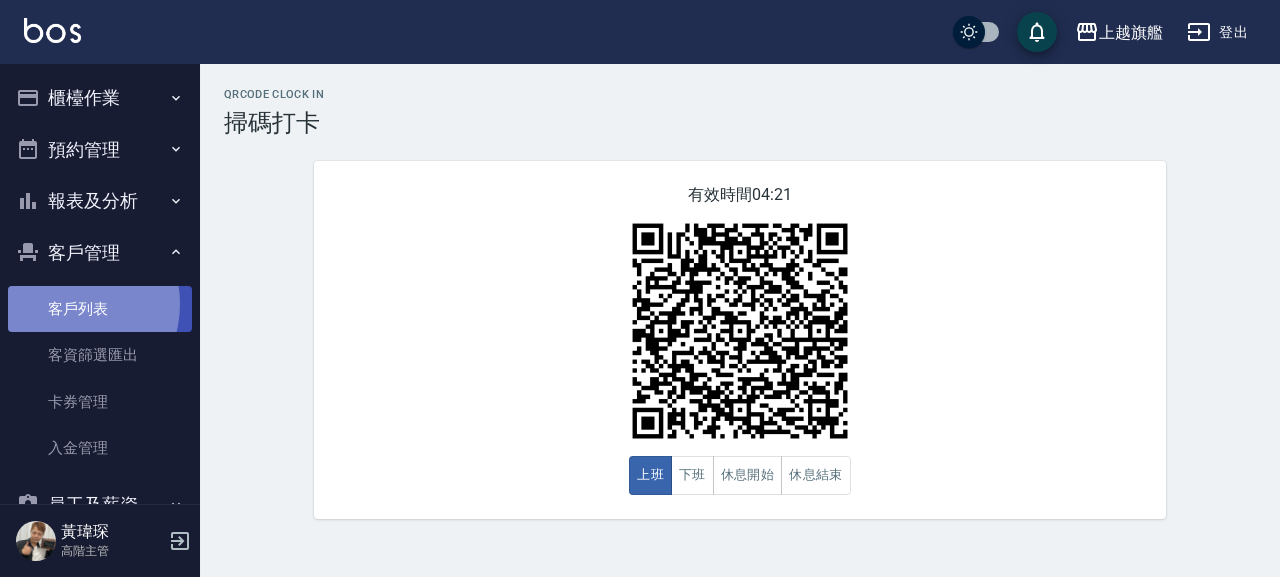 click on "客戶列表" at bounding box center (100, 309) 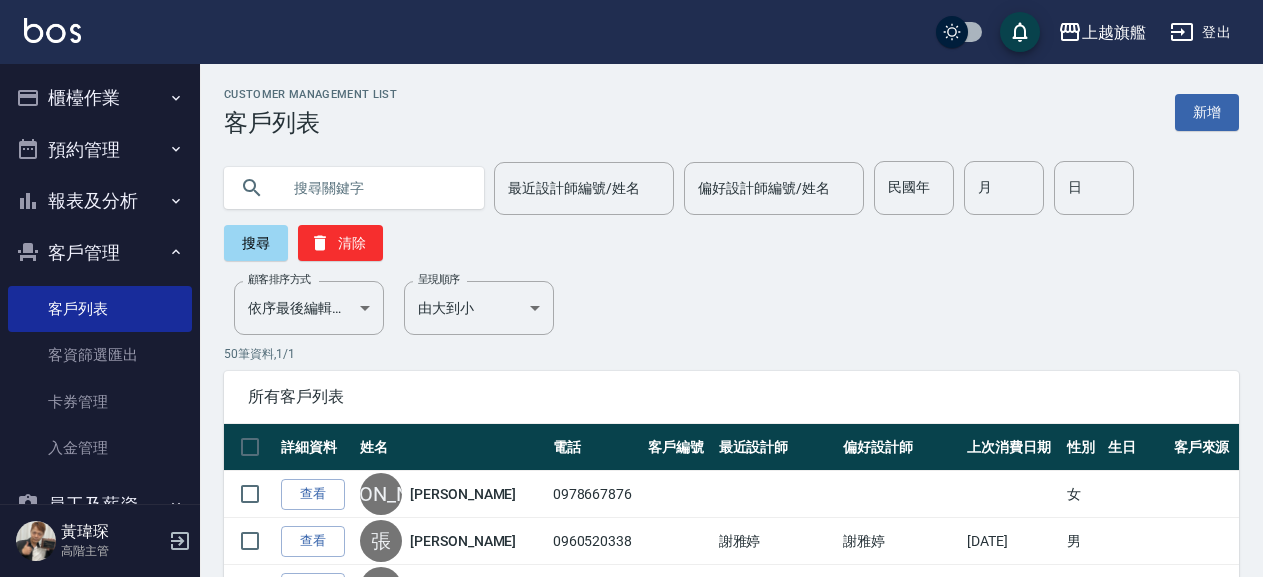 click at bounding box center (374, 188) 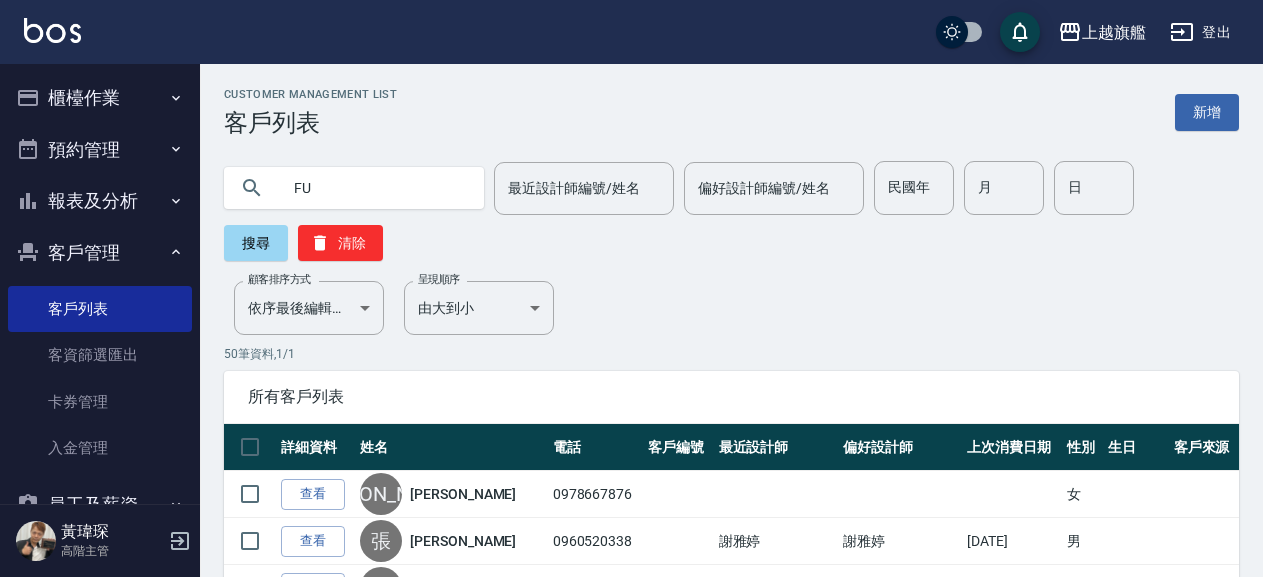 type on "F" 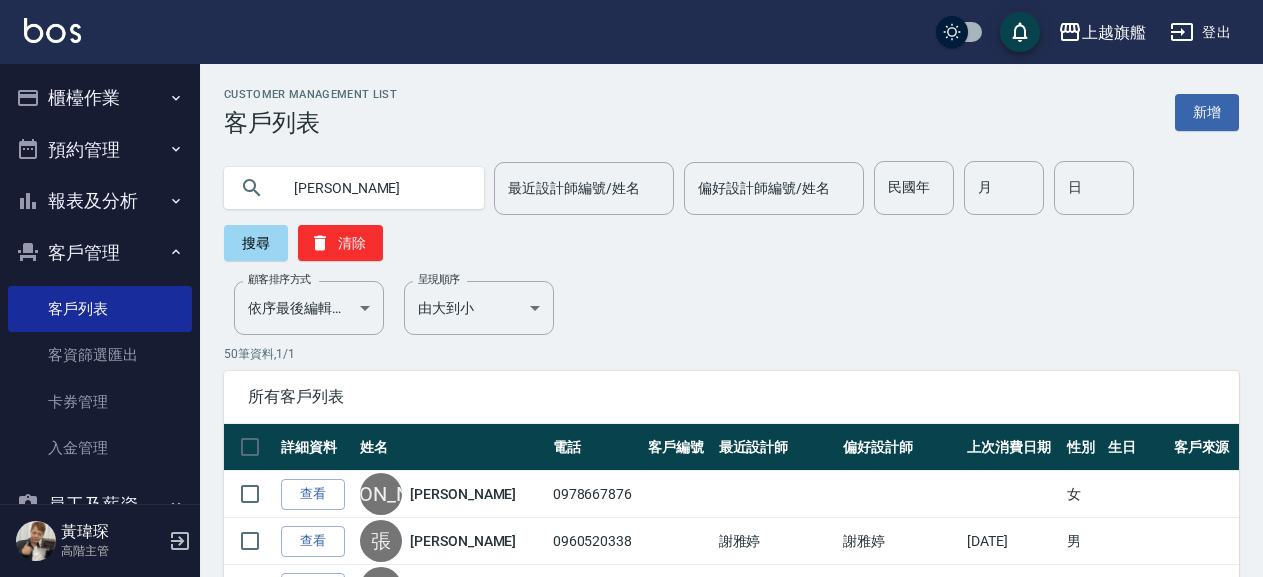 type on "[PERSON_NAME]" 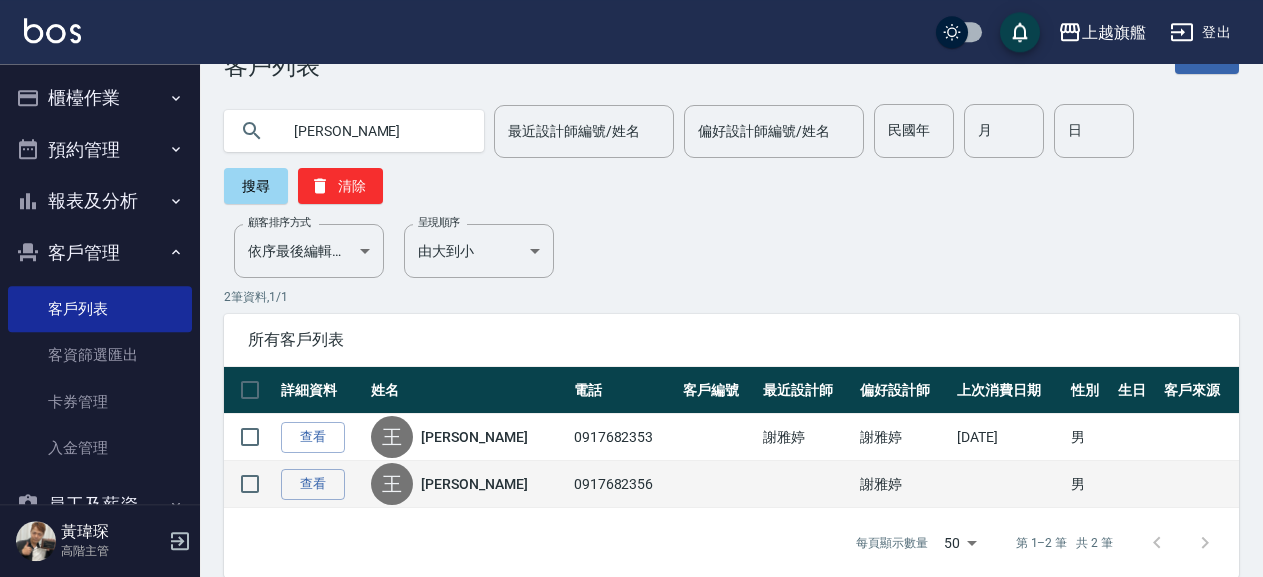 scroll, scrollTop: 82, scrollLeft: 0, axis: vertical 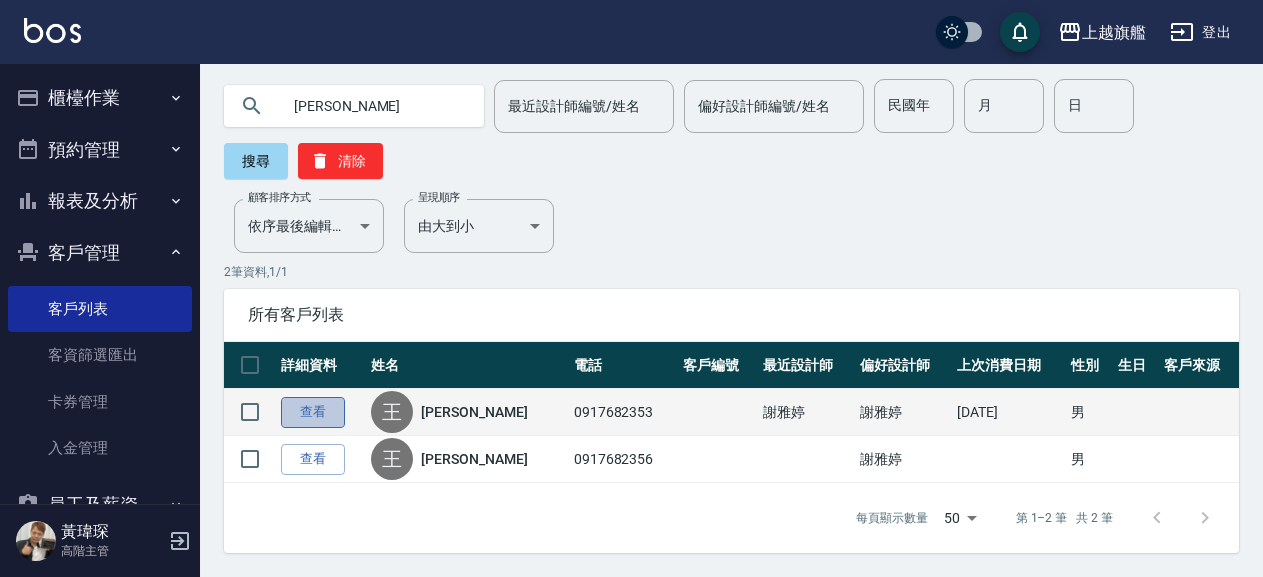 click on "查看" at bounding box center (313, 412) 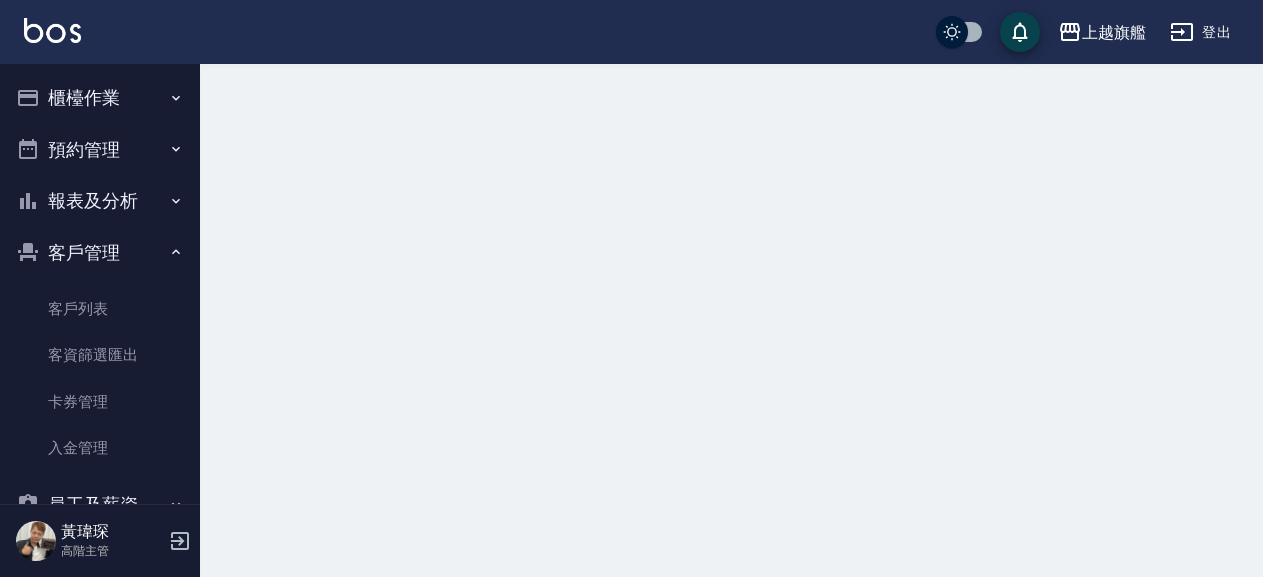 scroll, scrollTop: 0, scrollLeft: 0, axis: both 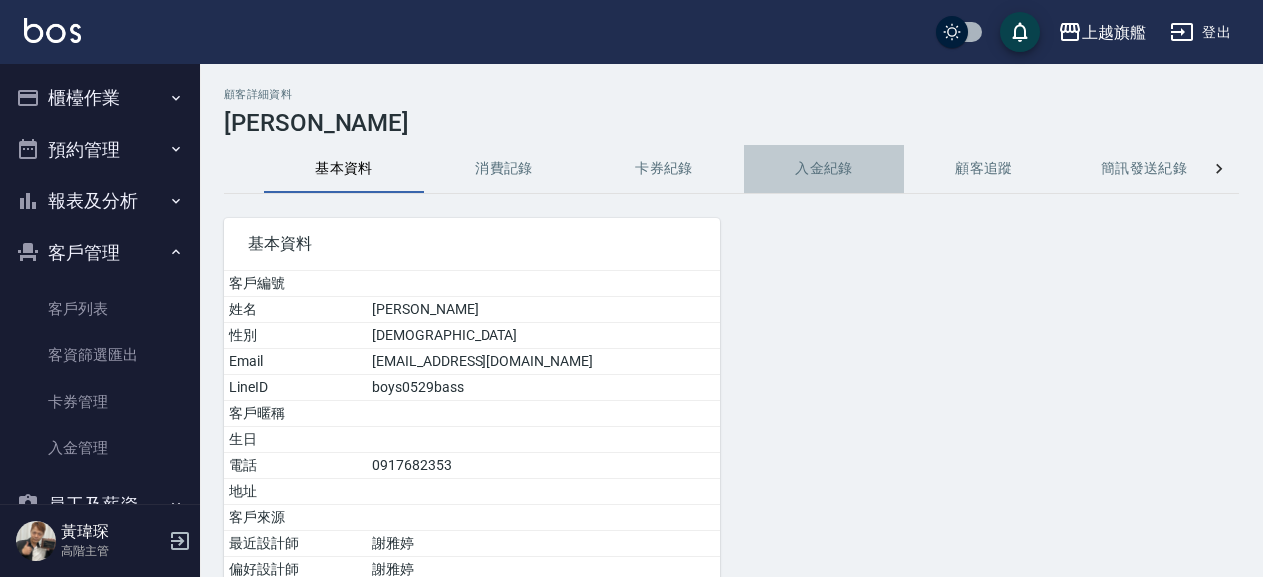 click on "入金紀錄" at bounding box center [824, 169] 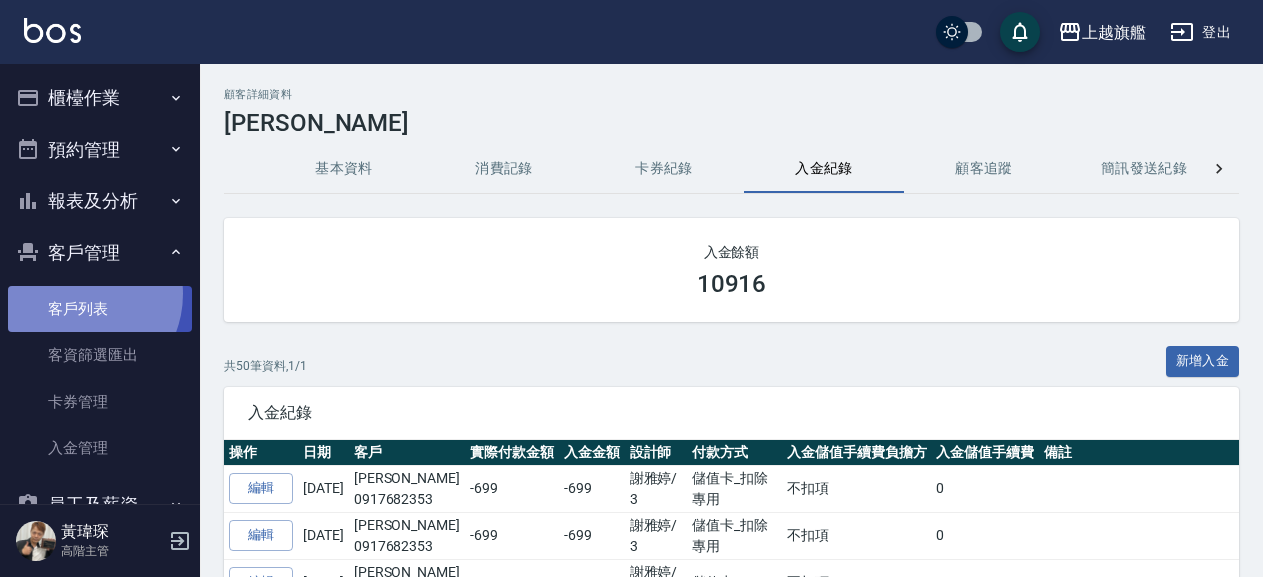 click on "客戶列表" at bounding box center [100, 309] 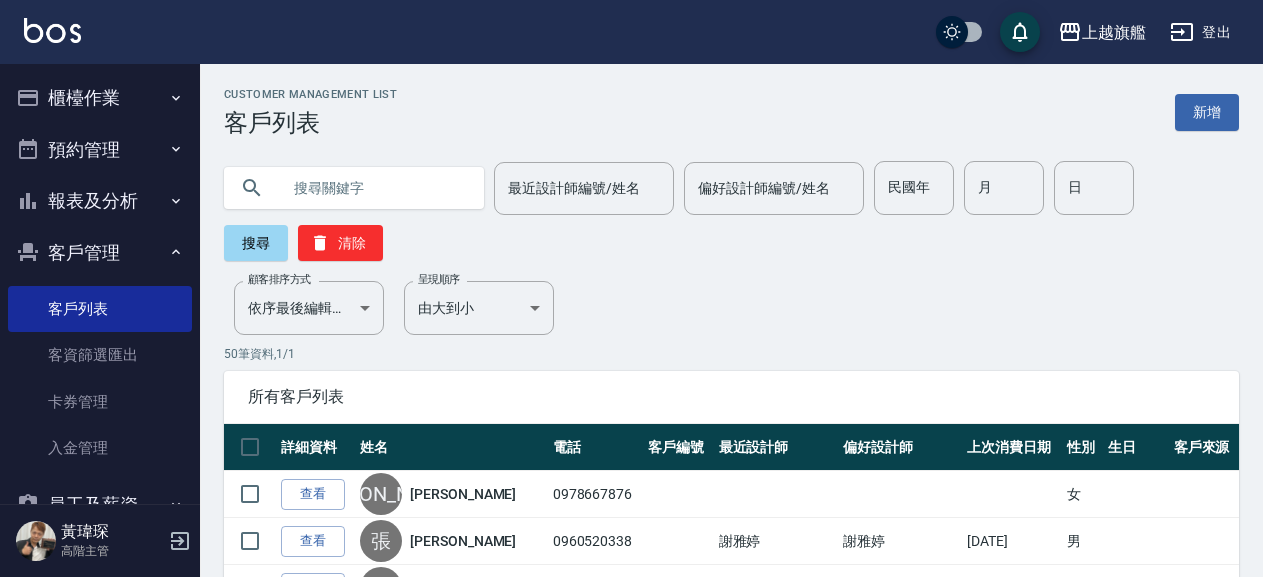 click at bounding box center (374, 188) 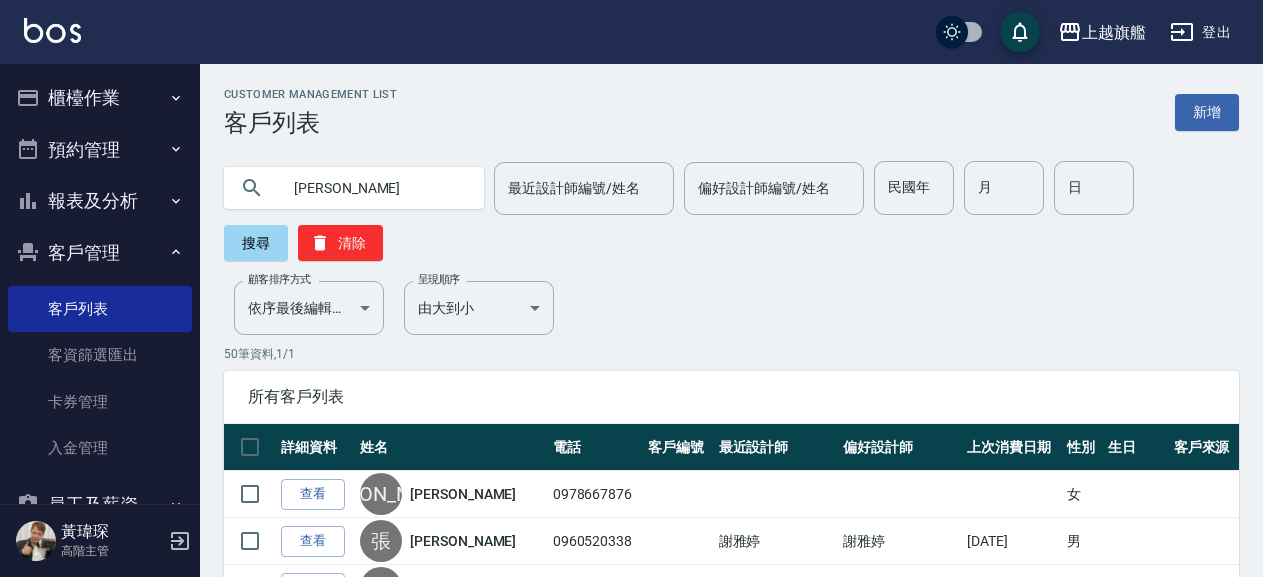type on "[PERSON_NAME]" 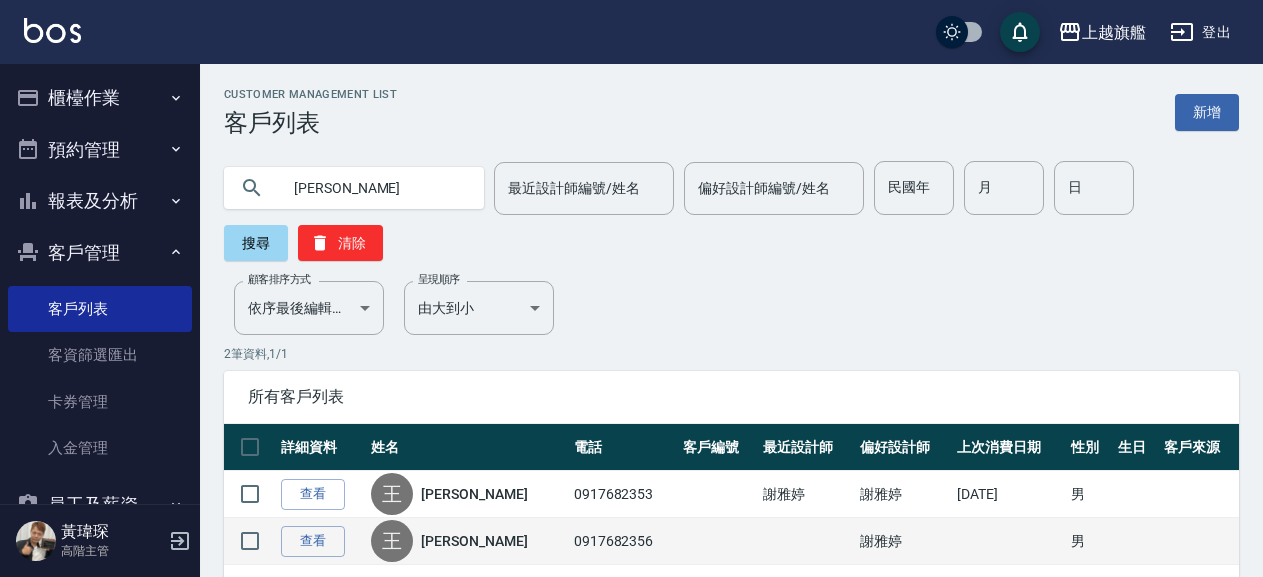 click on "[PERSON_NAME]" at bounding box center (474, 541) 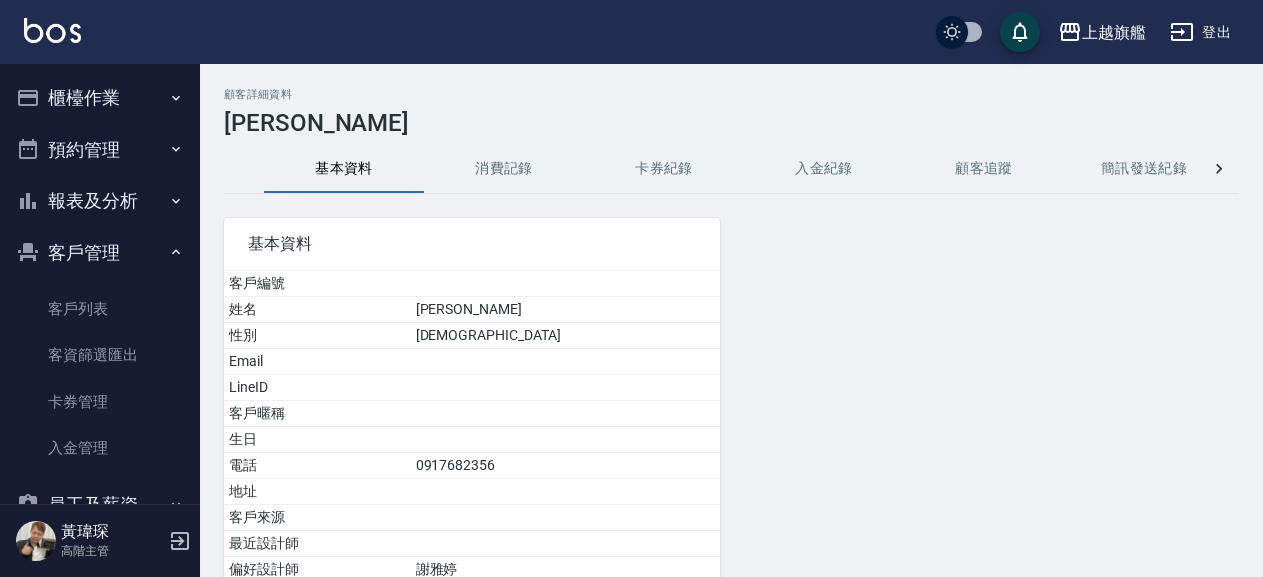 click on "入金紀錄" at bounding box center [824, 169] 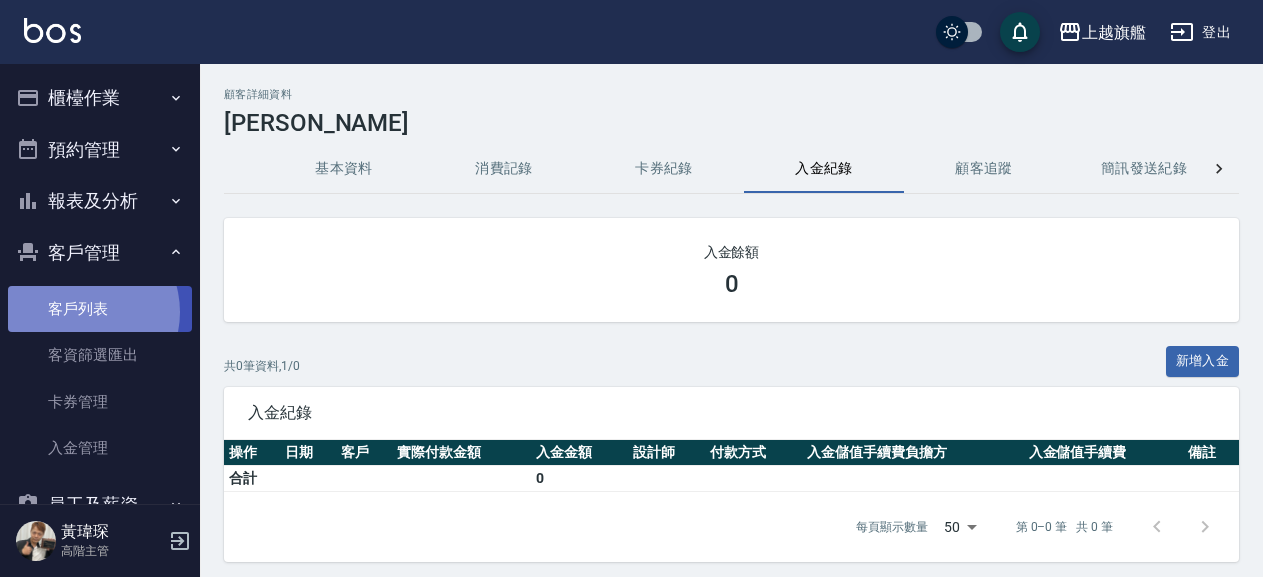 click on "客戶列表" at bounding box center [100, 309] 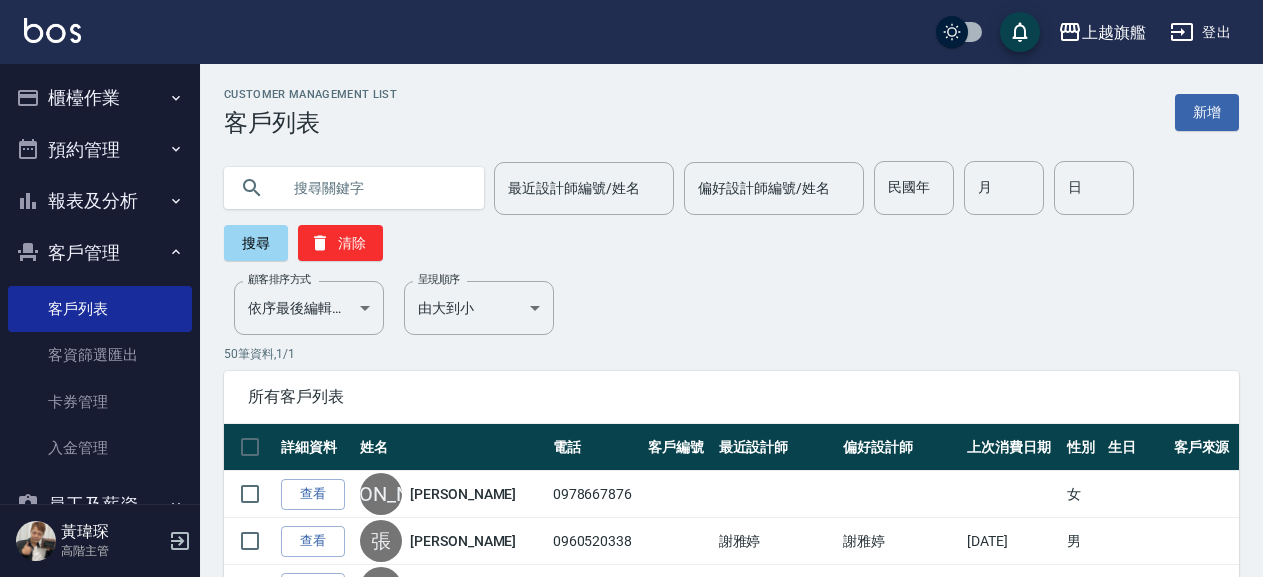 click at bounding box center [374, 188] 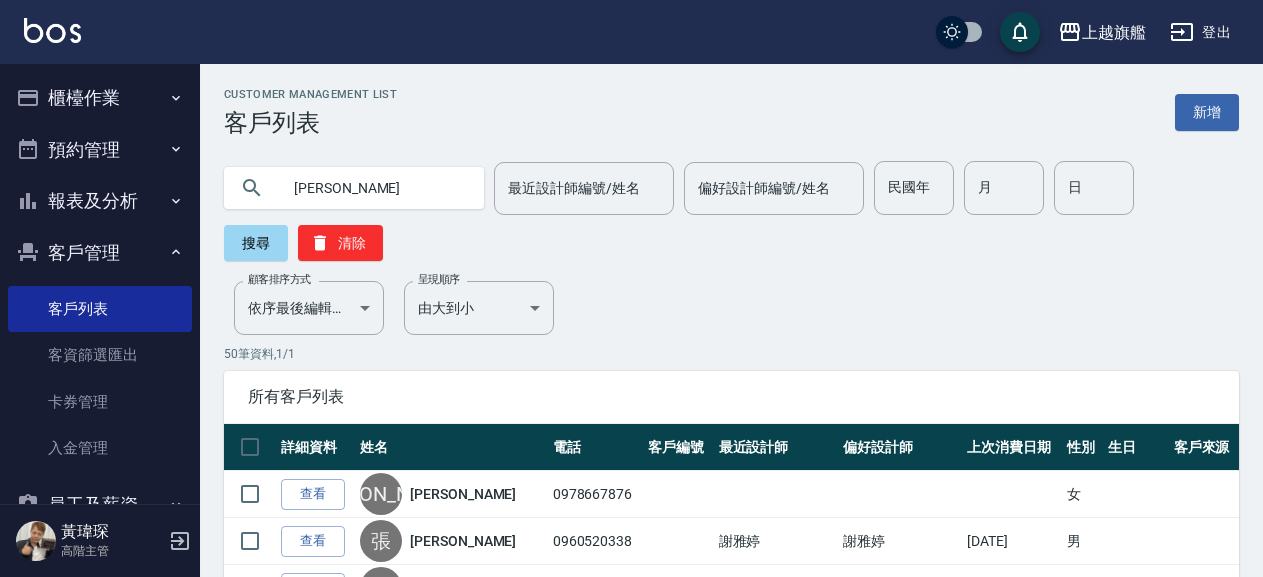 type on "[PERSON_NAME]" 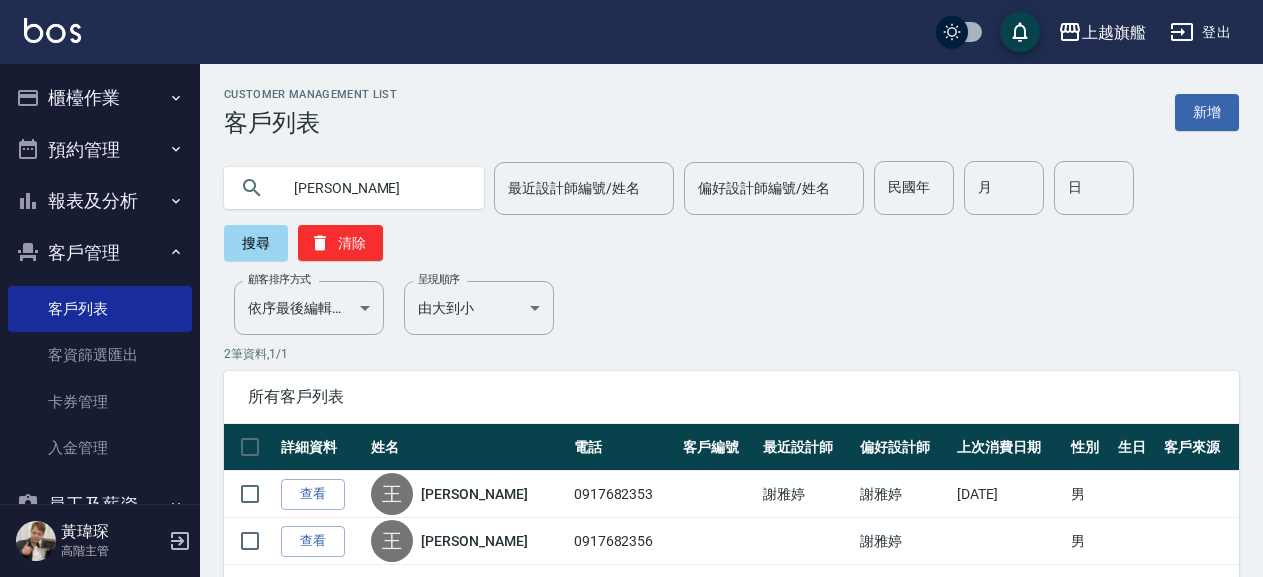drag, startPoint x: 435, startPoint y: 491, endPoint x: 446, endPoint y: 483, distance: 13.601471 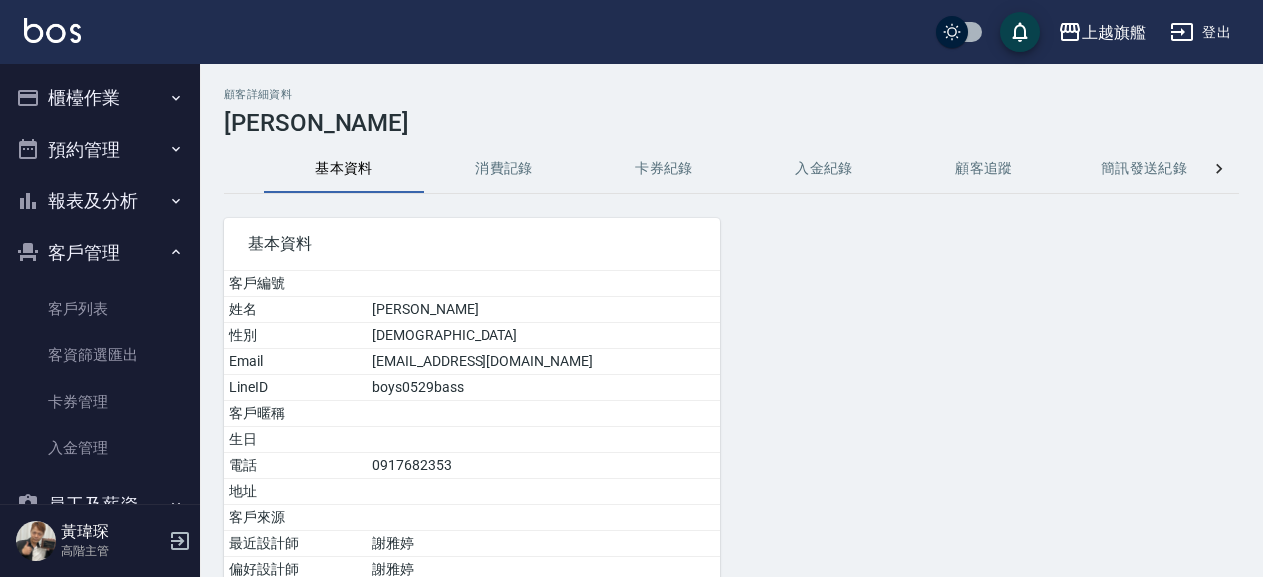 click on "入金紀錄" at bounding box center [824, 169] 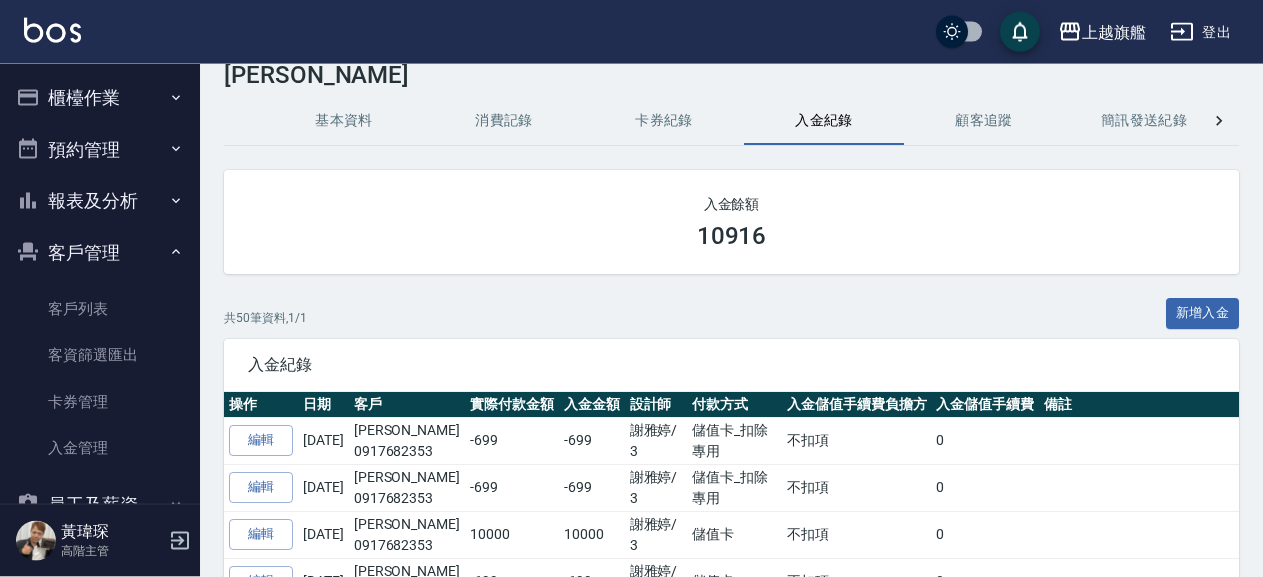 scroll, scrollTop: 0, scrollLeft: 0, axis: both 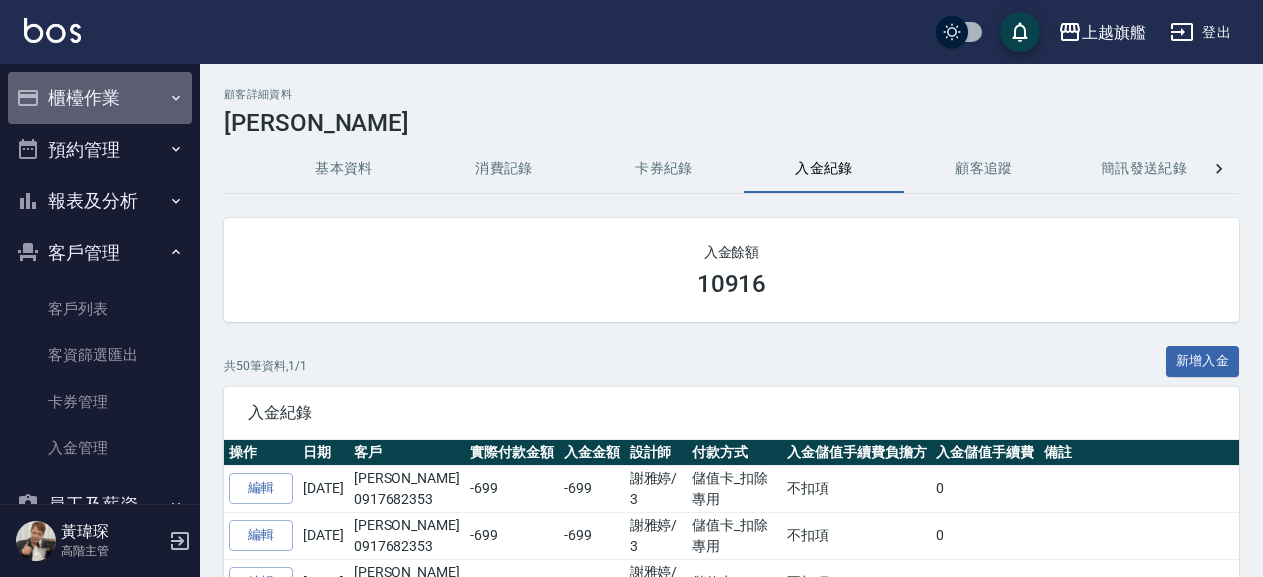 click on "櫃檯作業" at bounding box center [100, 98] 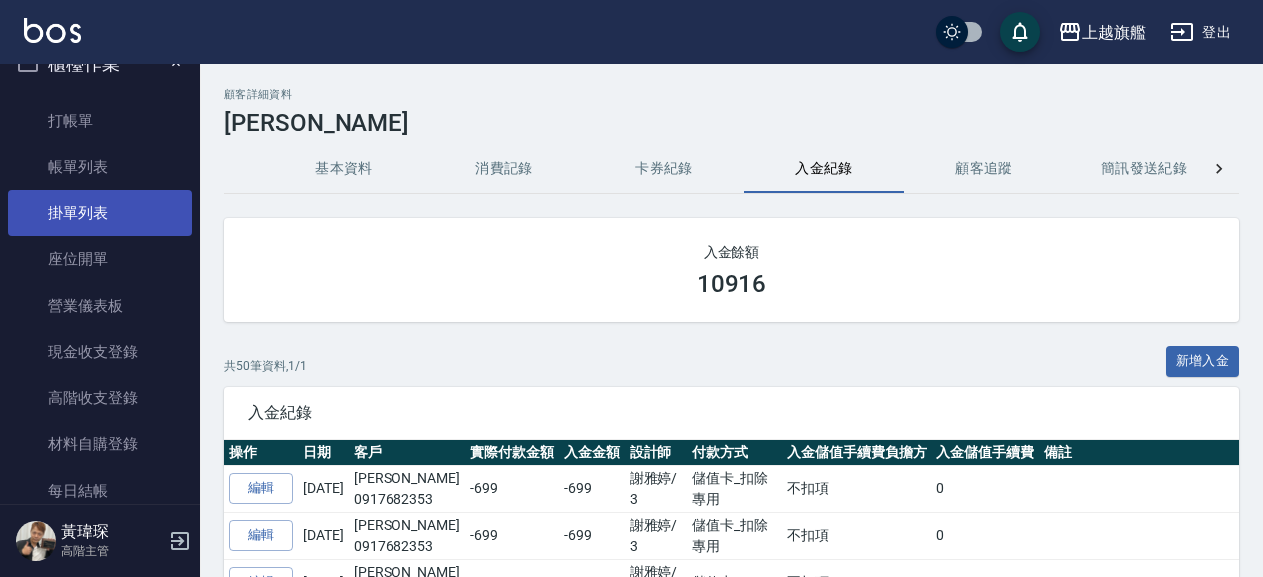 scroll, scrollTop: 0, scrollLeft: 0, axis: both 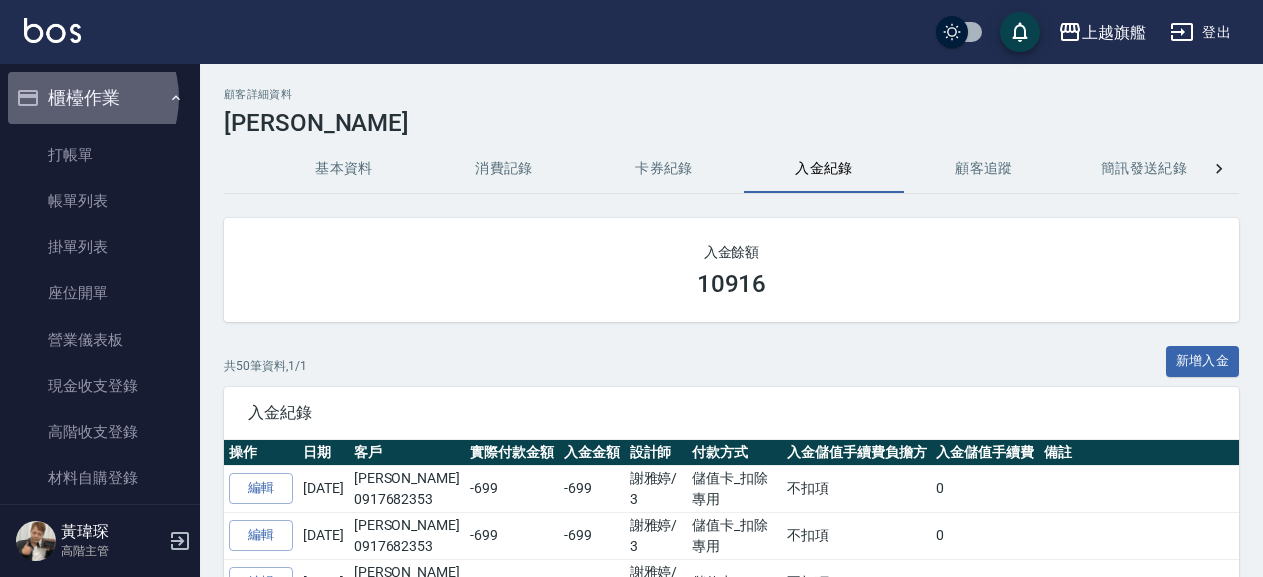 click on "櫃檯作業" at bounding box center (100, 98) 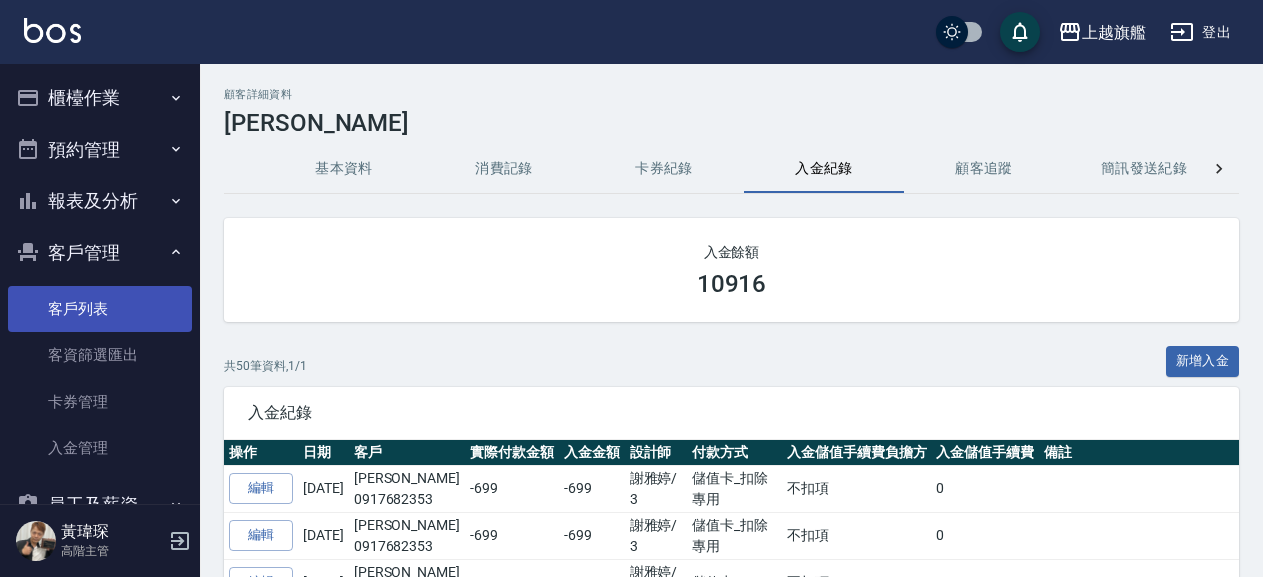 click on "客戶列表" at bounding box center [100, 309] 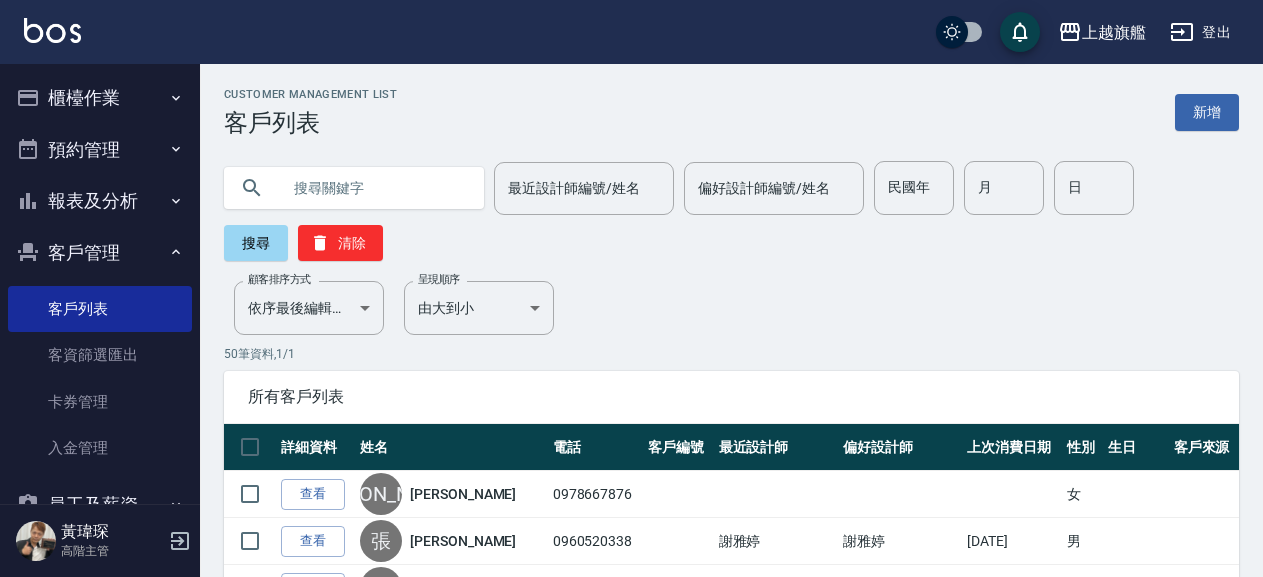 click at bounding box center [374, 188] 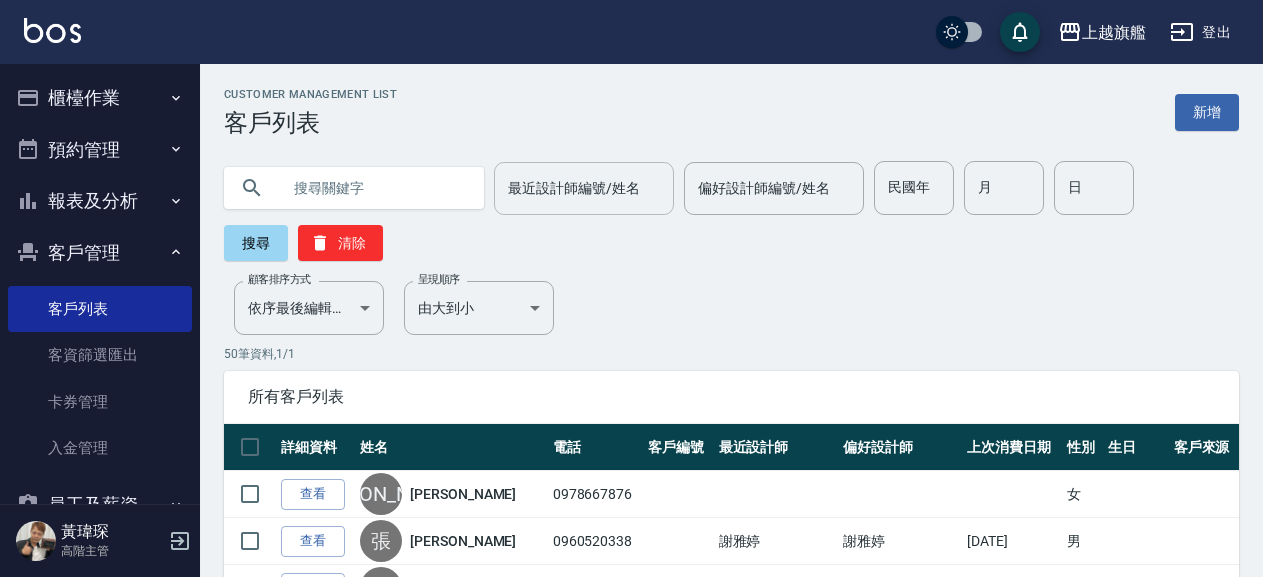 click on "最近設計師編號/姓名" at bounding box center [584, 188] 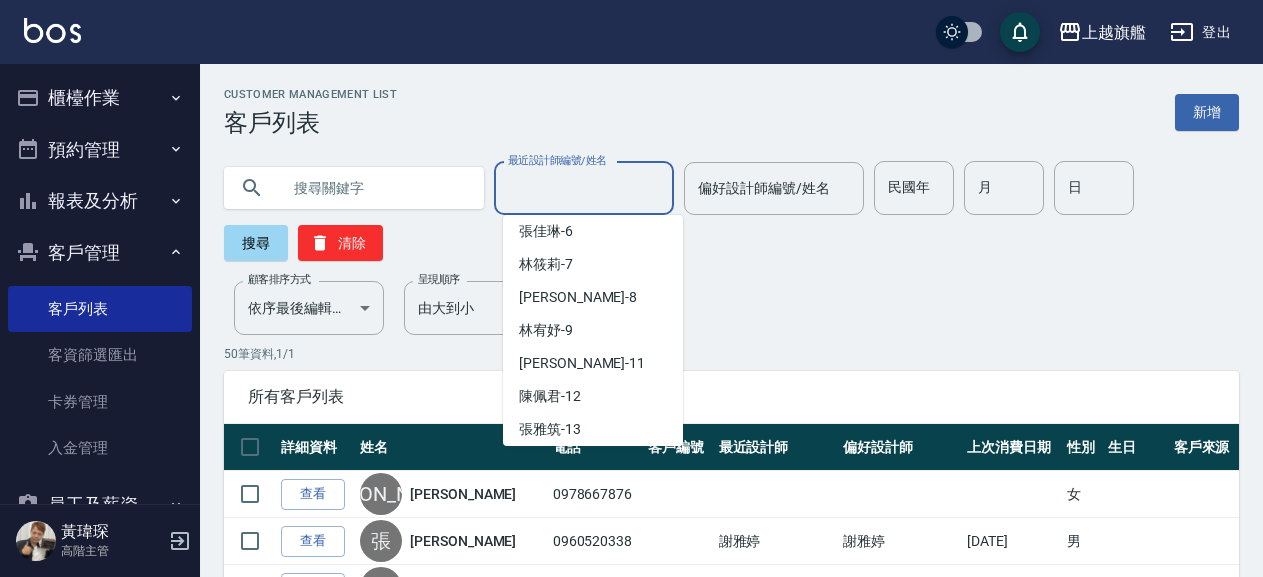 scroll, scrollTop: 306, scrollLeft: 0, axis: vertical 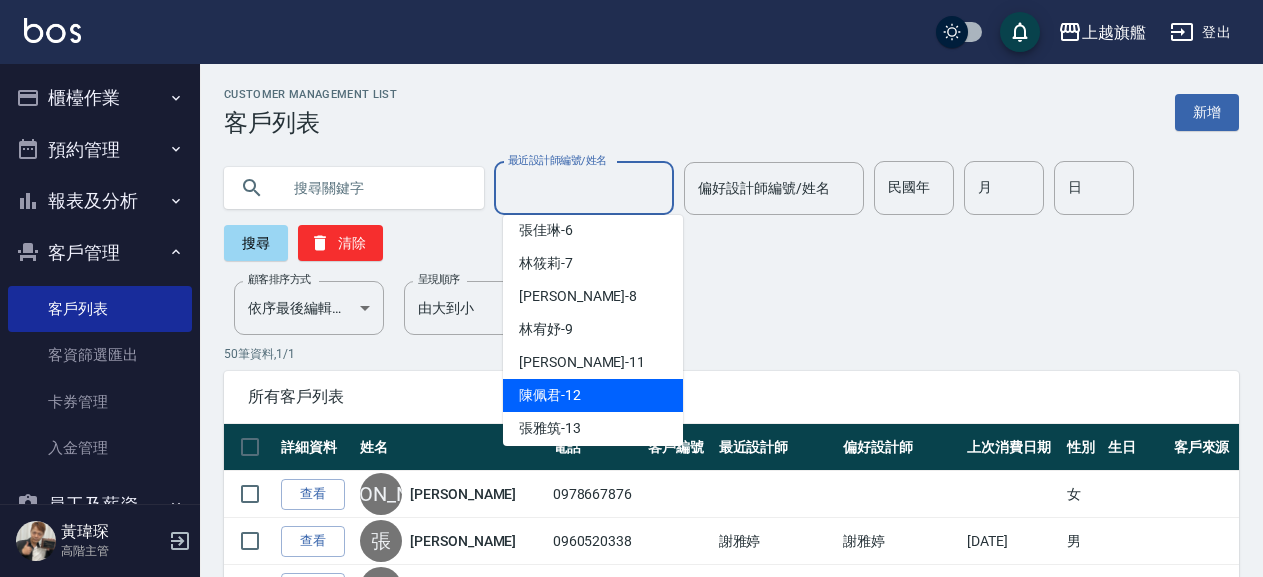 click on "[PERSON_NAME]-12" at bounding box center [593, 395] 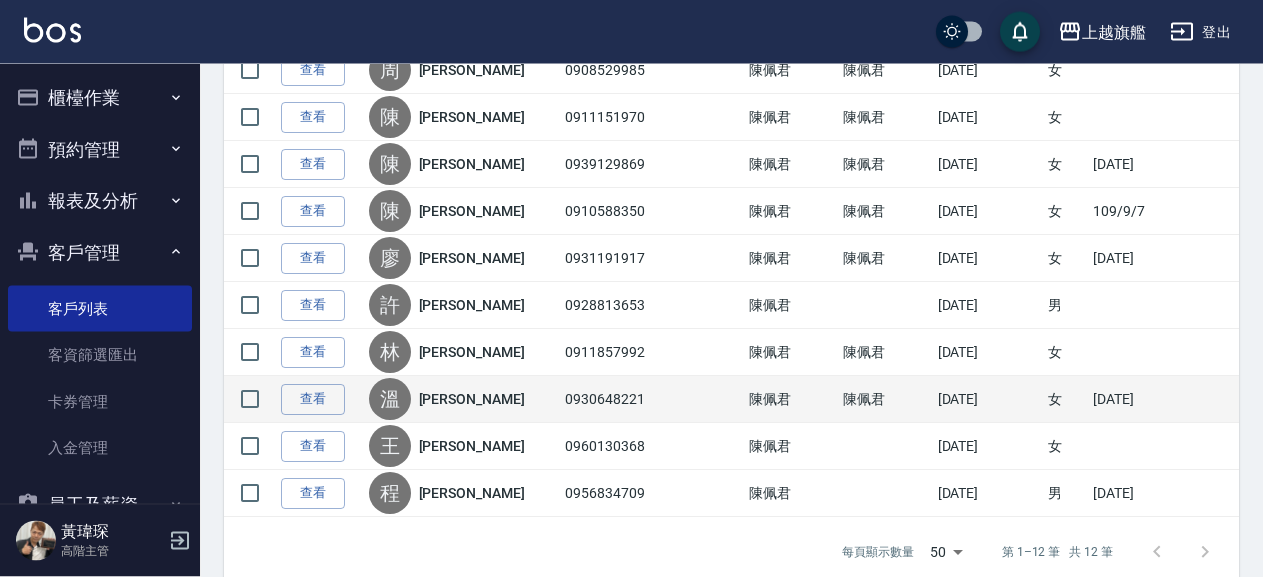 scroll, scrollTop: 552, scrollLeft: 0, axis: vertical 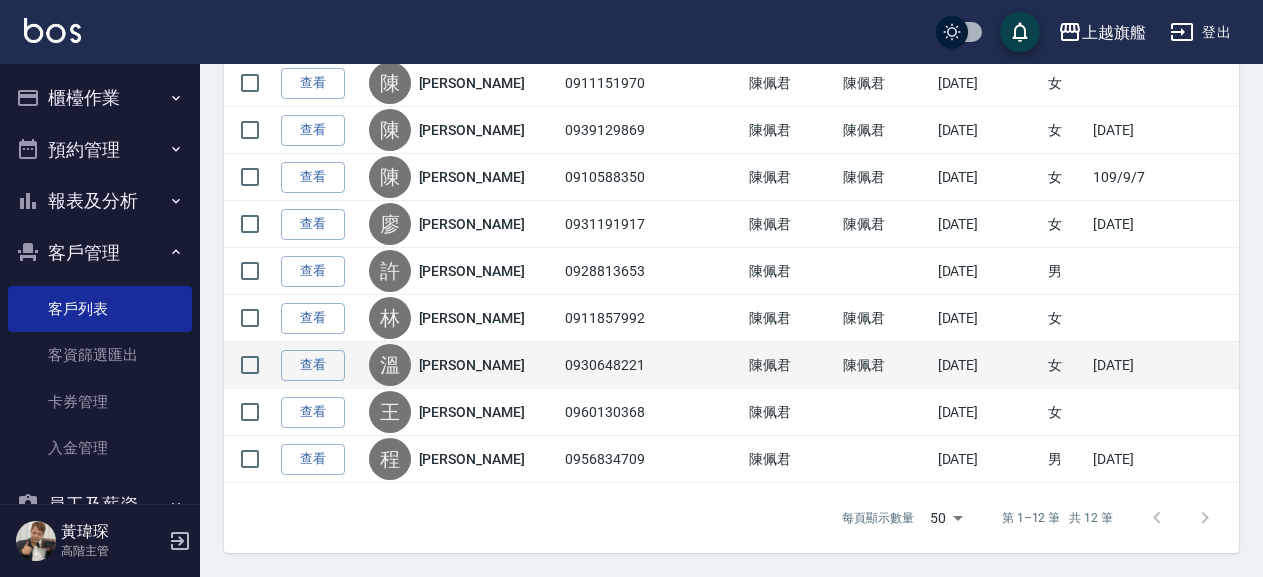 click on "0930648221" at bounding box center [613, 365] 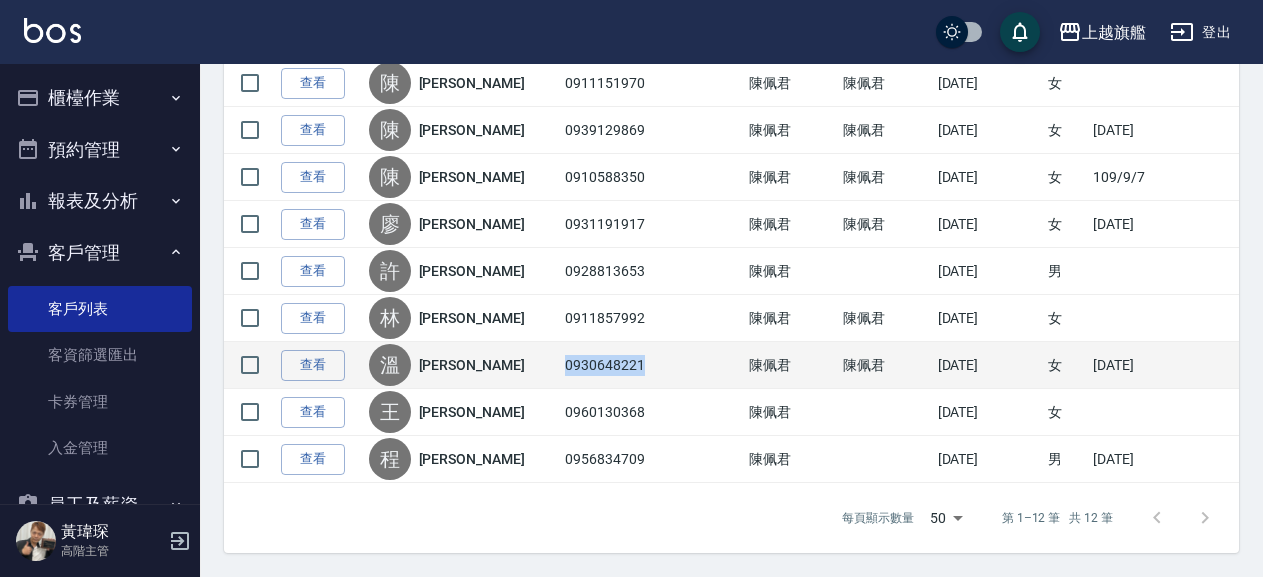 click on "0930648221" at bounding box center [613, 365] 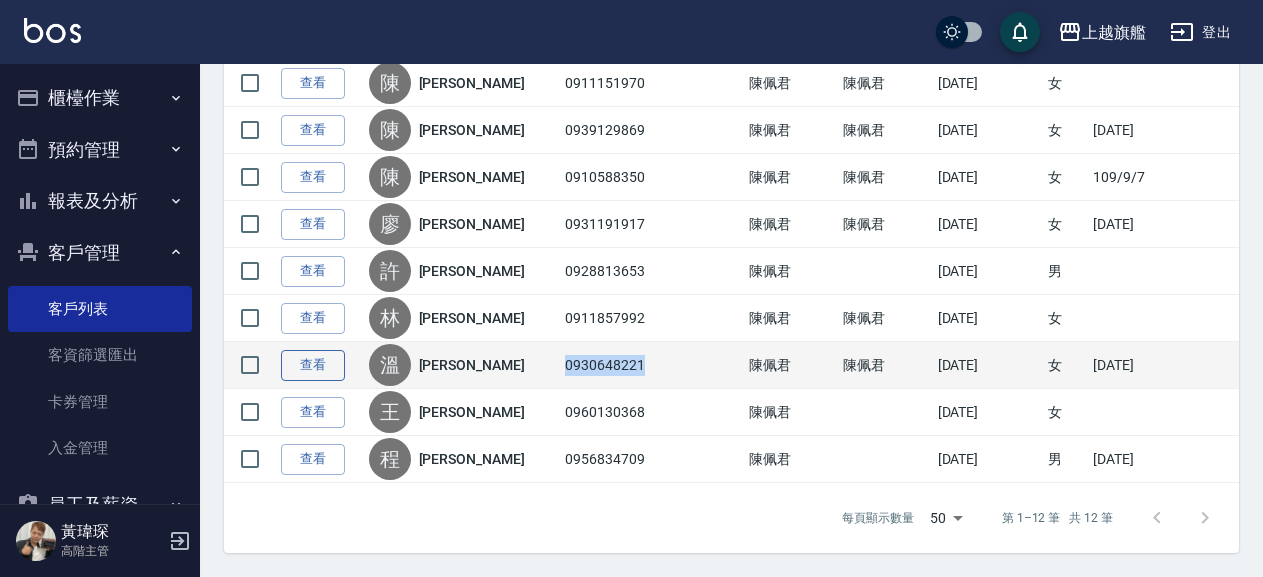click on "查看" at bounding box center [313, 365] 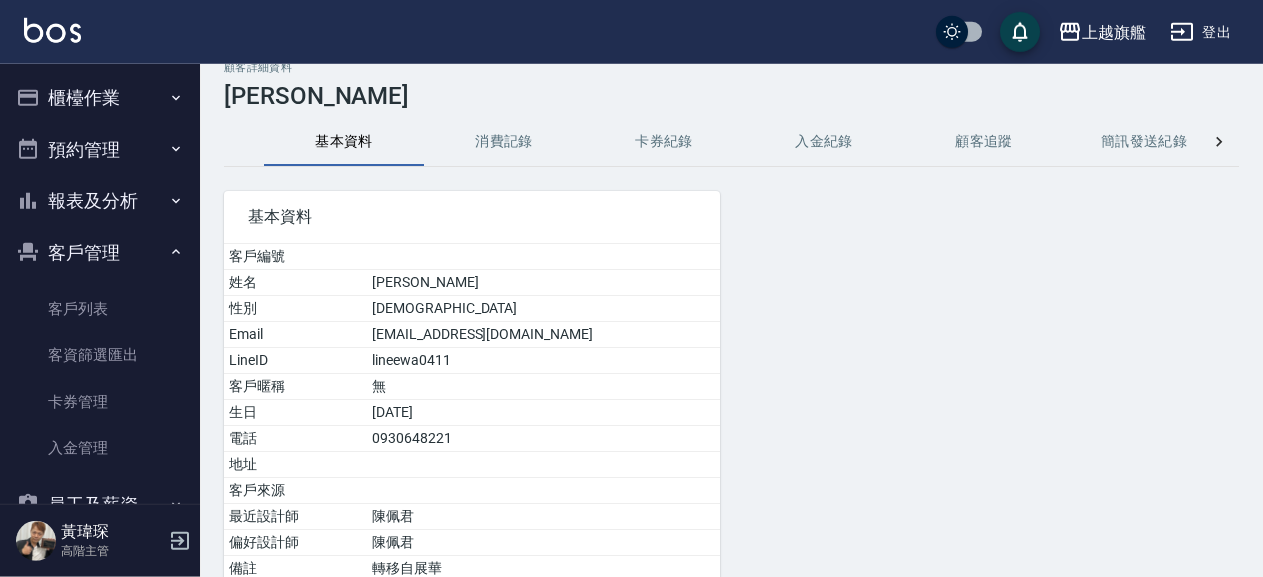 scroll, scrollTop: 0, scrollLeft: 0, axis: both 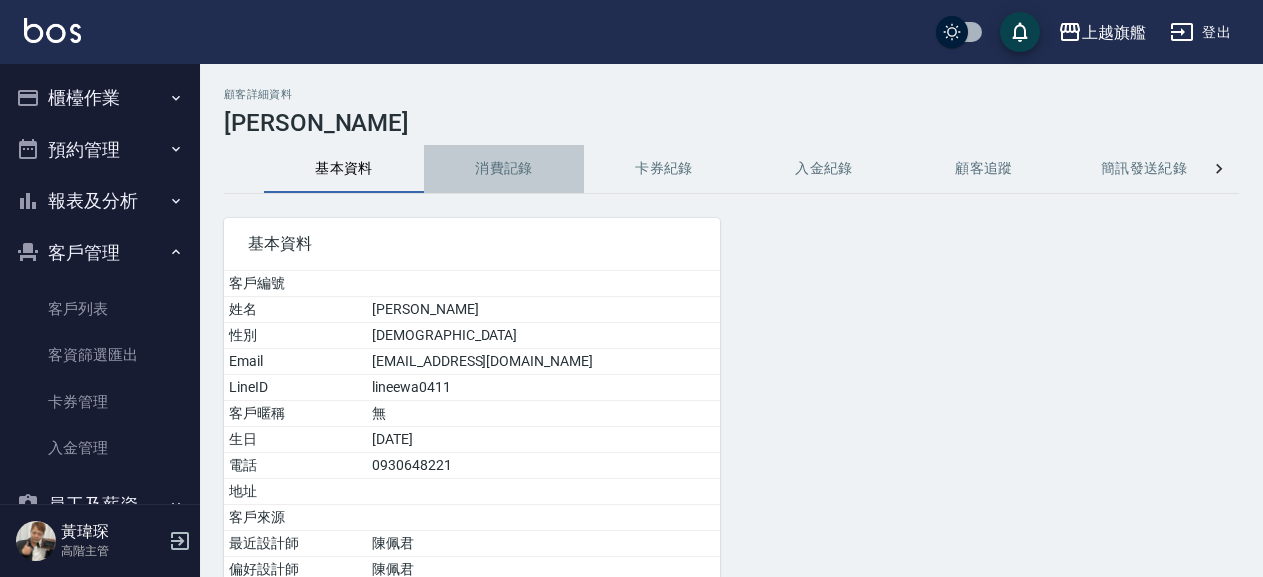 click on "消費記錄" at bounding box center (504, 169) 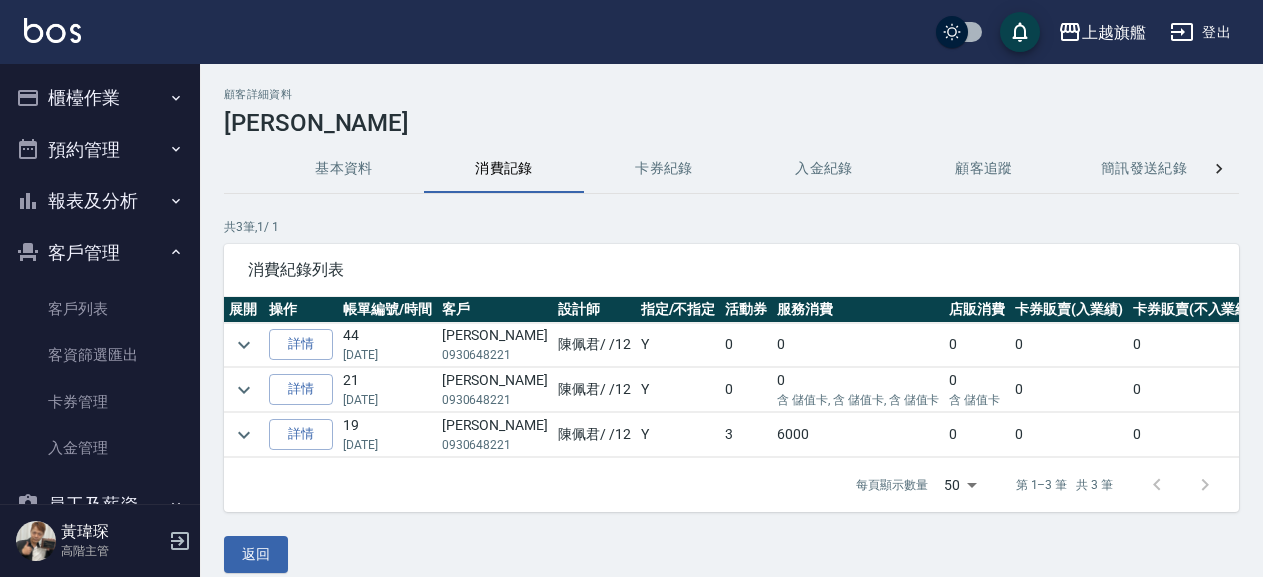 click on "卡券紀錄" at bounding box center [664, 169] 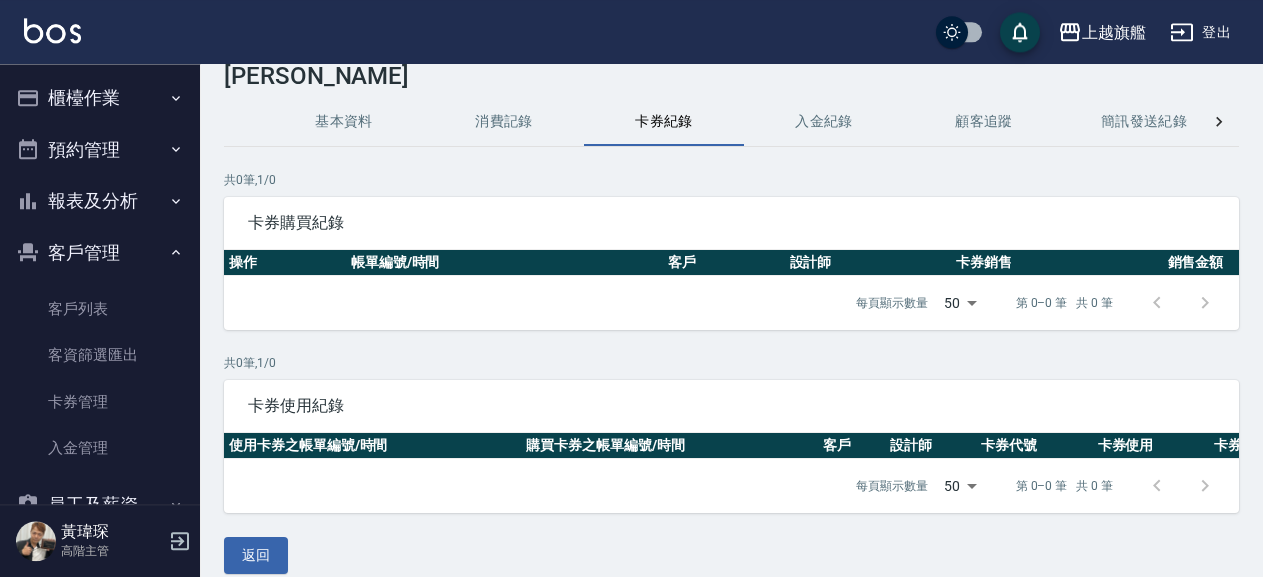 scroll, scrollTop: 68, scrollLeft: 0, axis: vertical 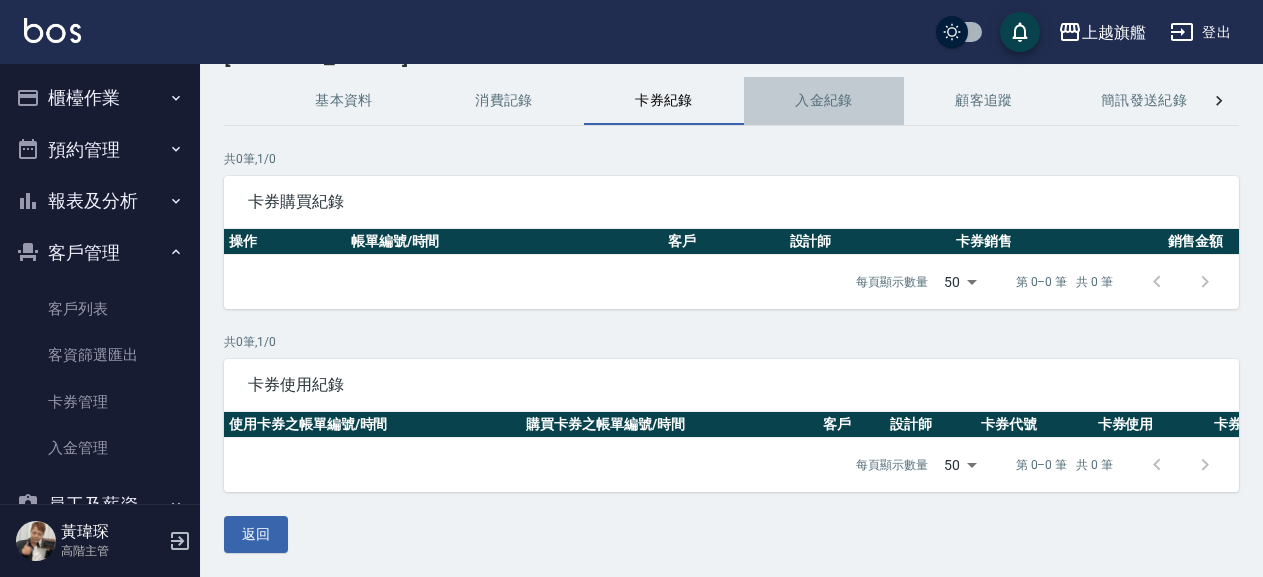 click on "入金紀錄" at bounding box center [824, 101] 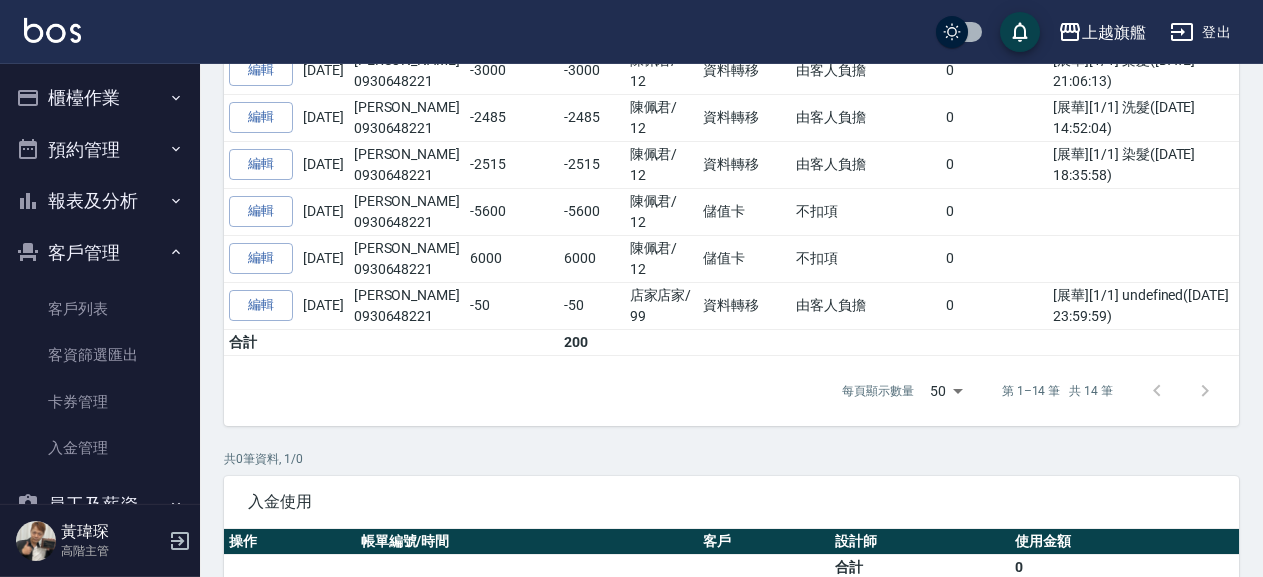 scroll, scrollTop: 866, scrollLeft: 0, axis: vertical 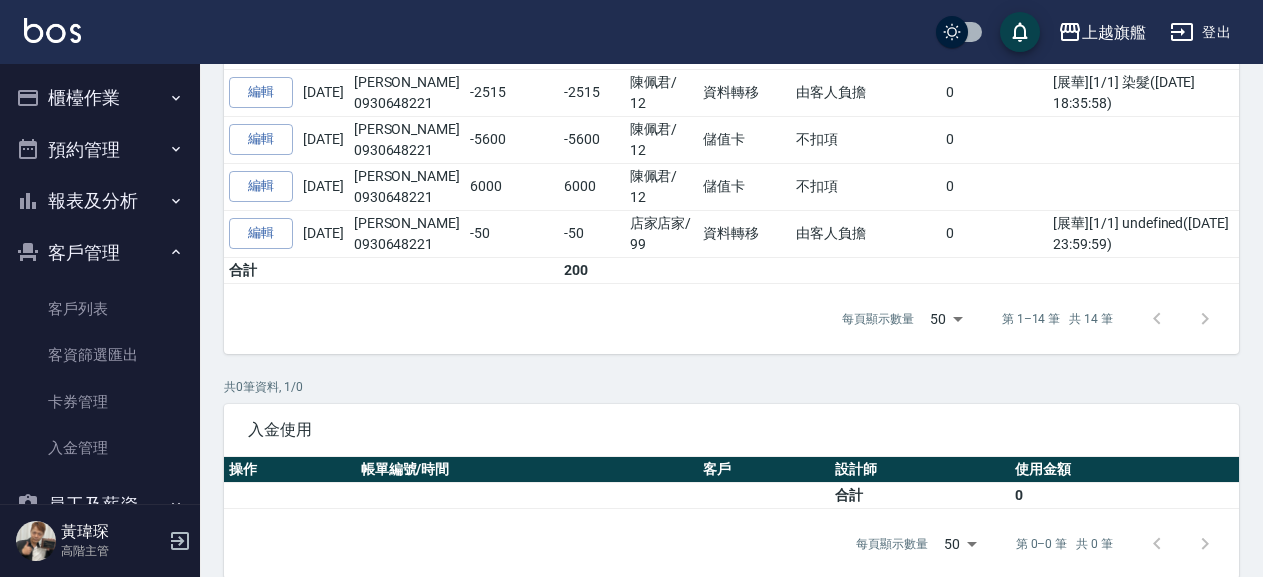 click at bounding box center (1181, 319) 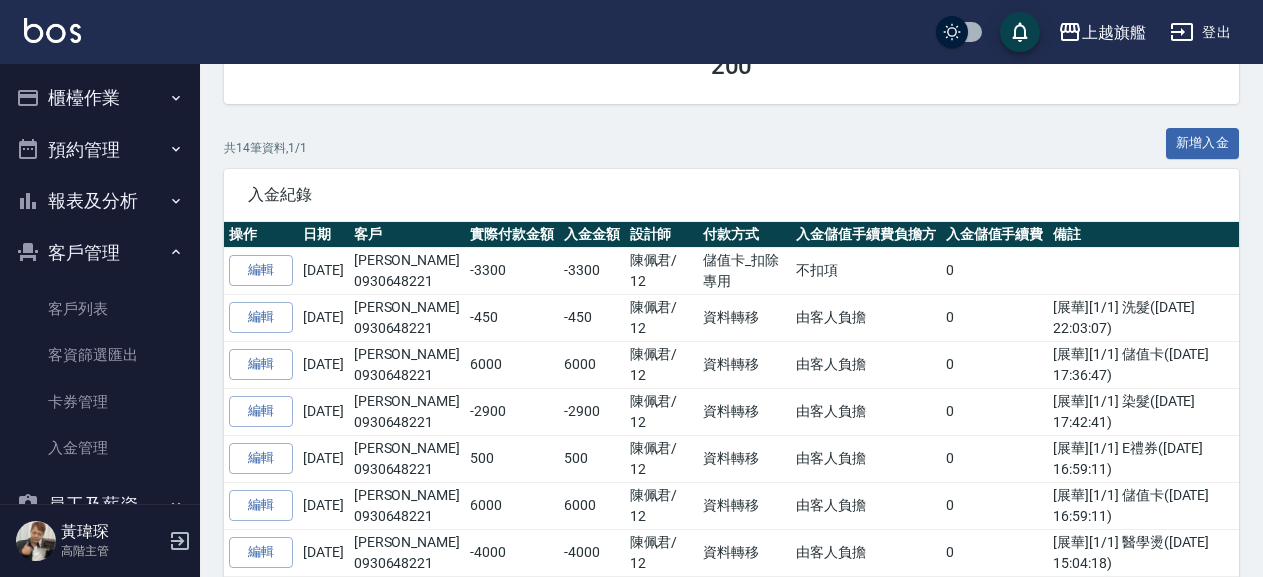 scroll, scrollTop: 2, scrollLeft: 0, axis: vertical 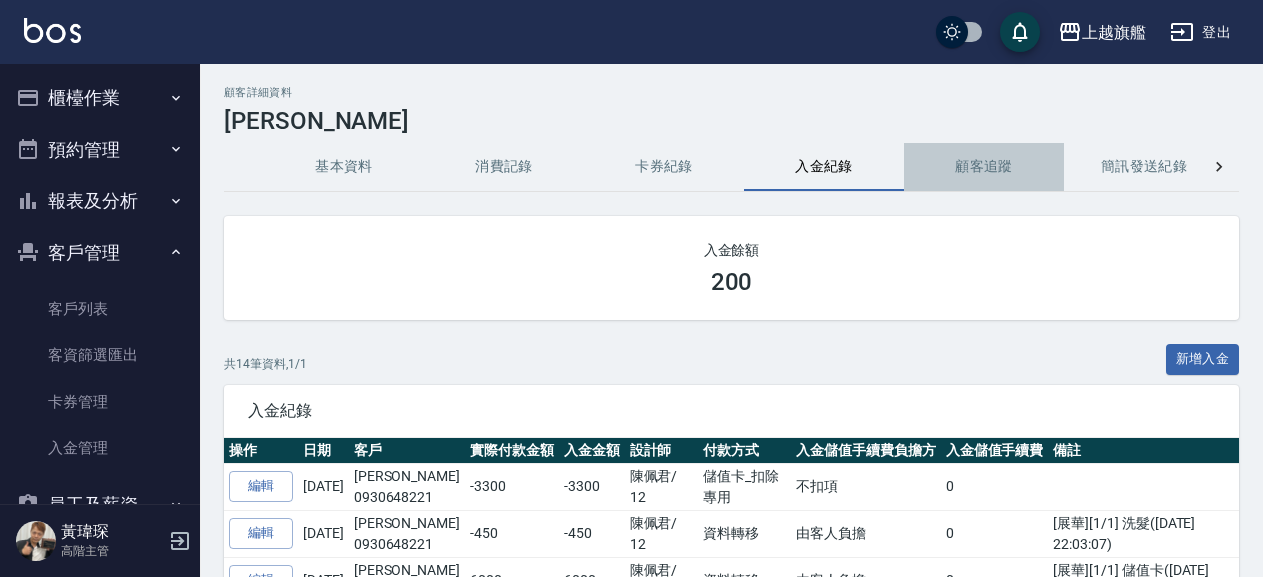 click on "顧客追蹤" at bounding box center (984, 167) 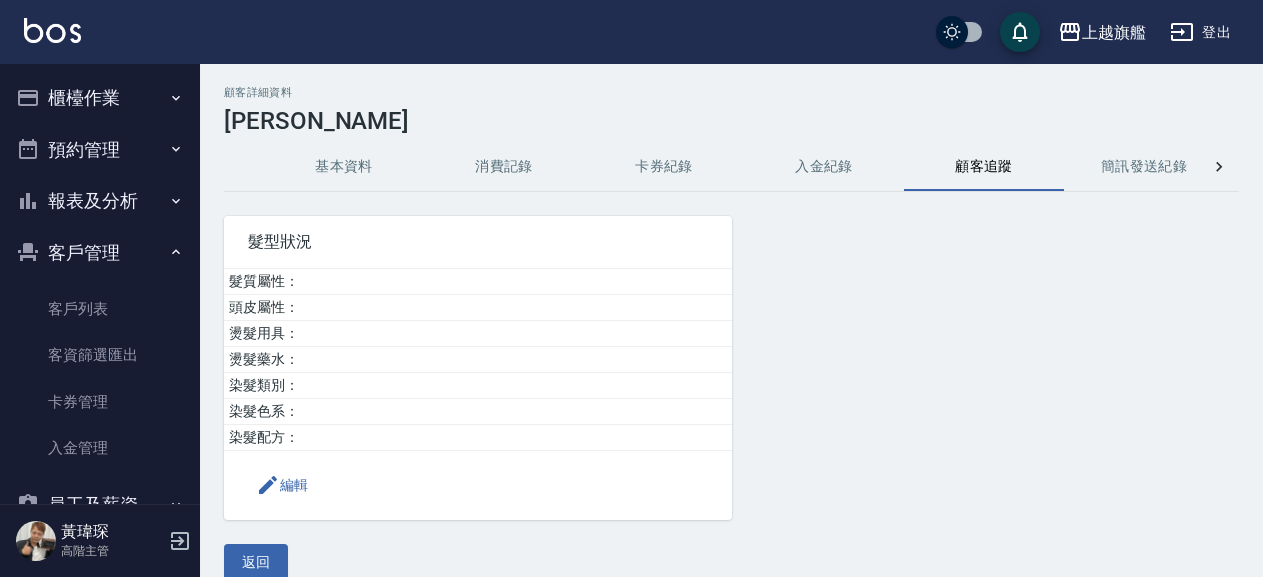 scroll, scrollTop: 0, scrollLeft: 0, axis: both 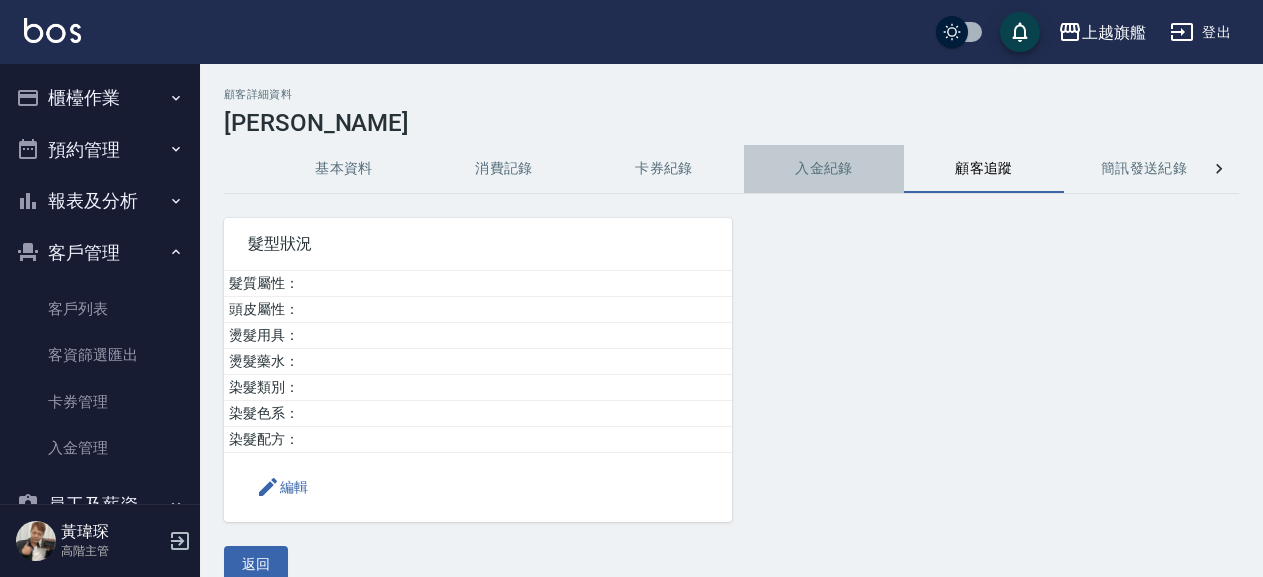 click on "入金紀錄" at bounding box center [824, 169] 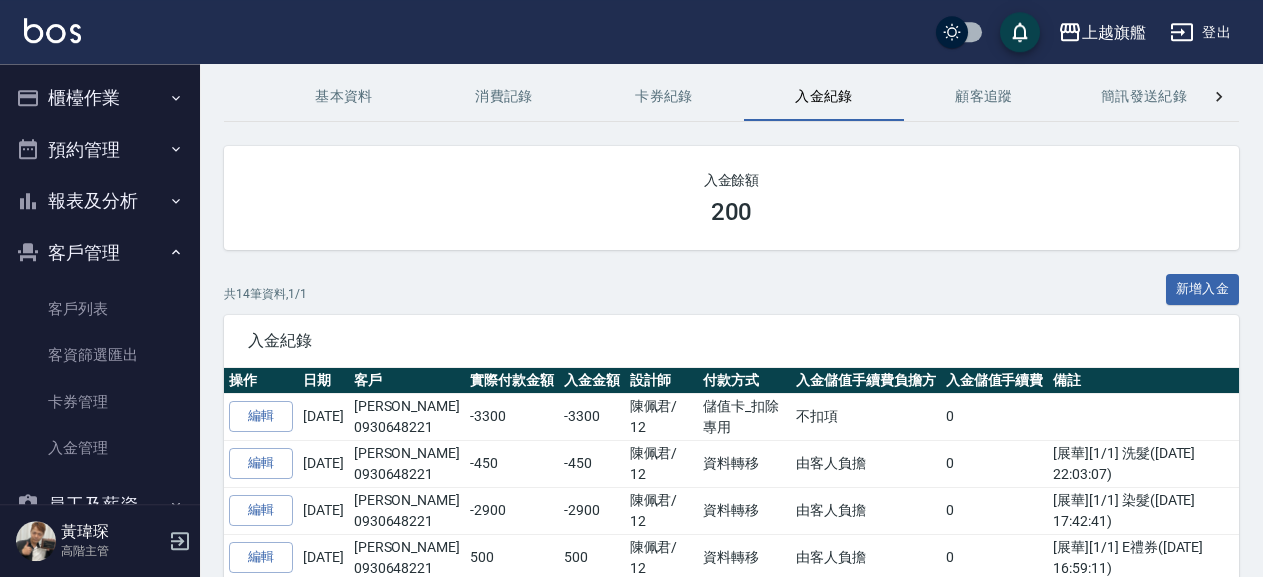 scroll, scrollTop: 108, scrollLeft: 0, axis: vertical 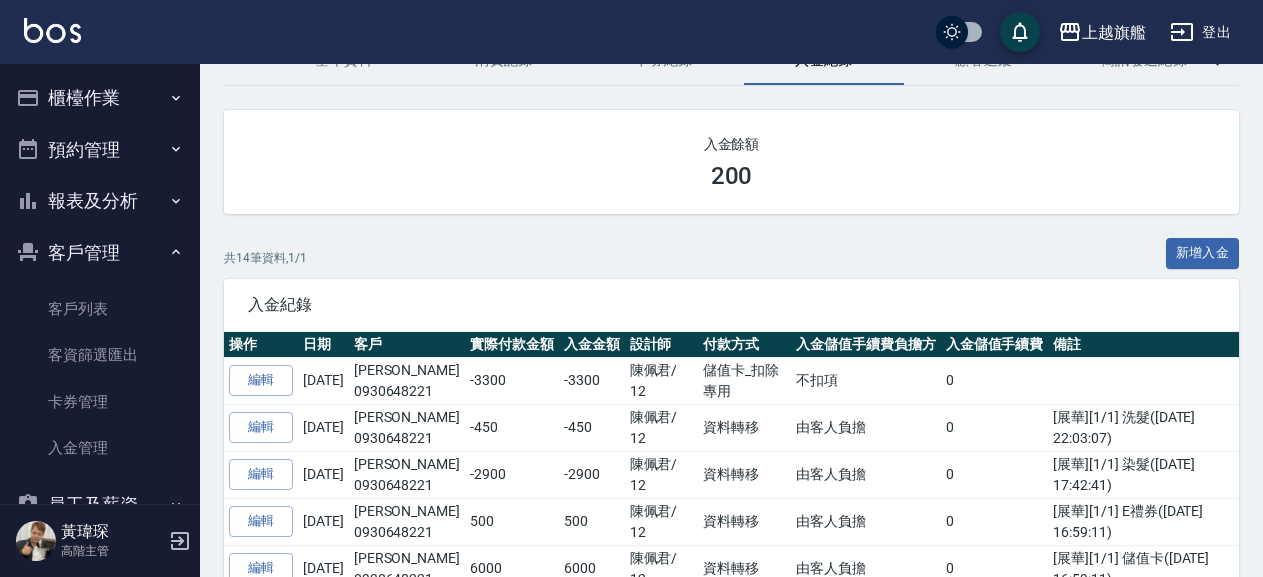 click 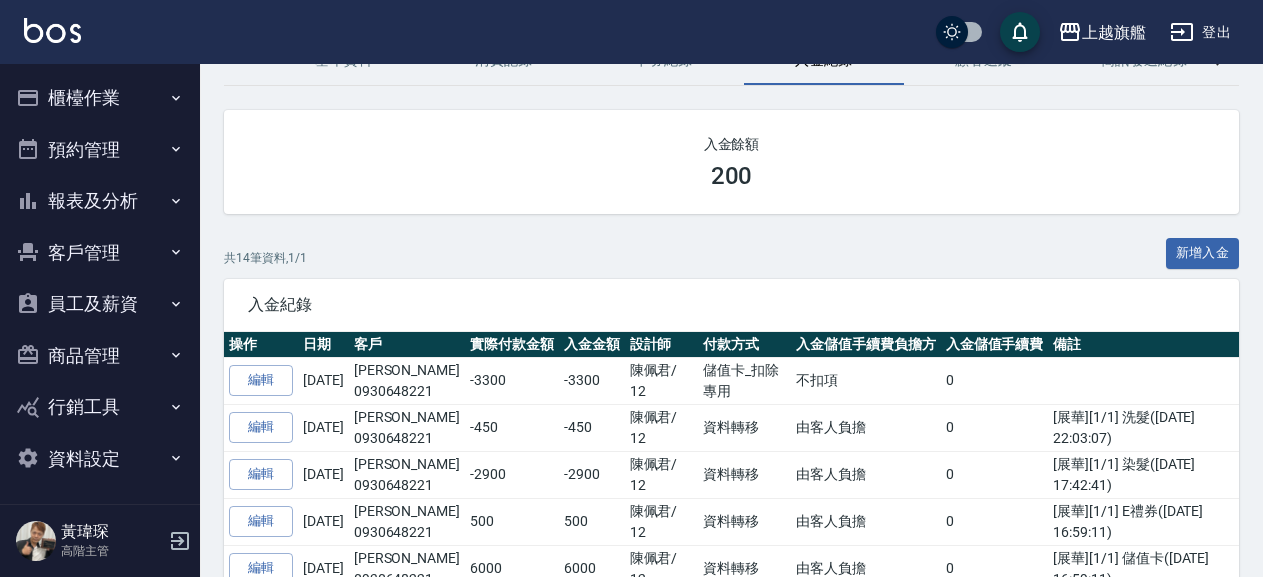click on "客戶管理" at bounding box center (100, 253) 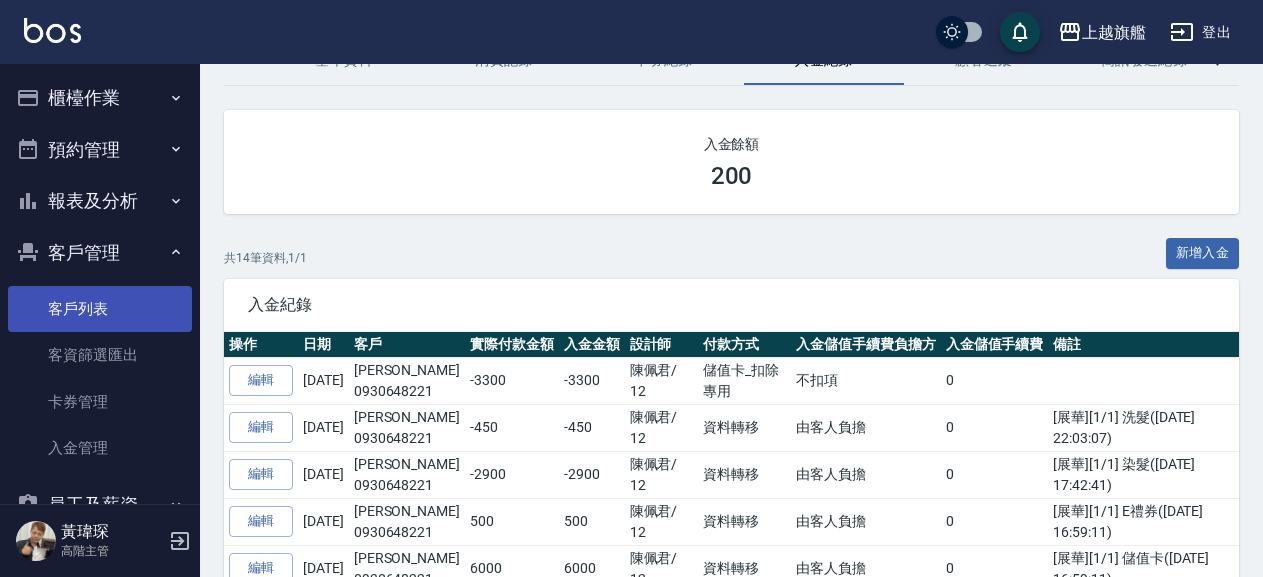click on "客戶列表" at bounding box center [100, 309] 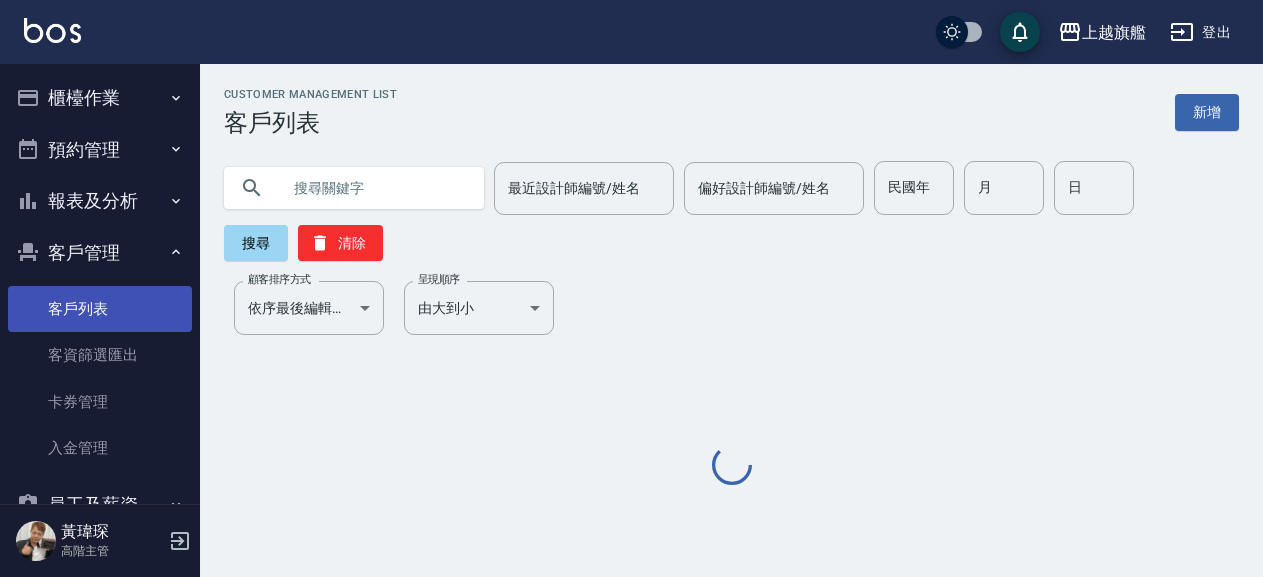 scroll, scrollTop: 0, scrollLeft: 0, axis: both 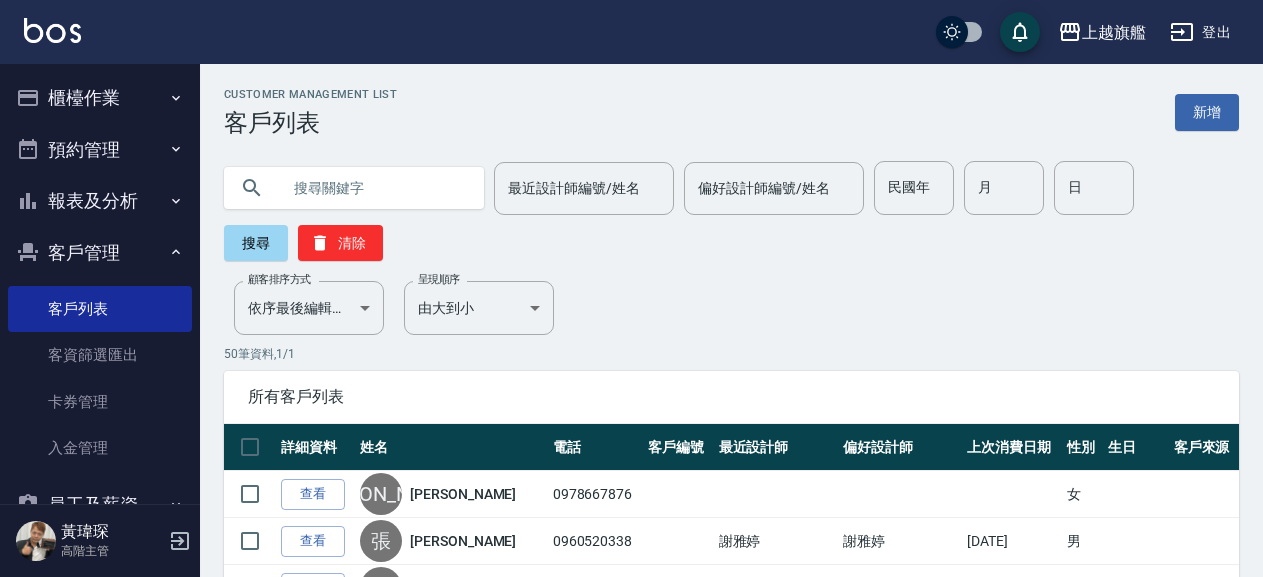 click at bounding box center [374, 188] 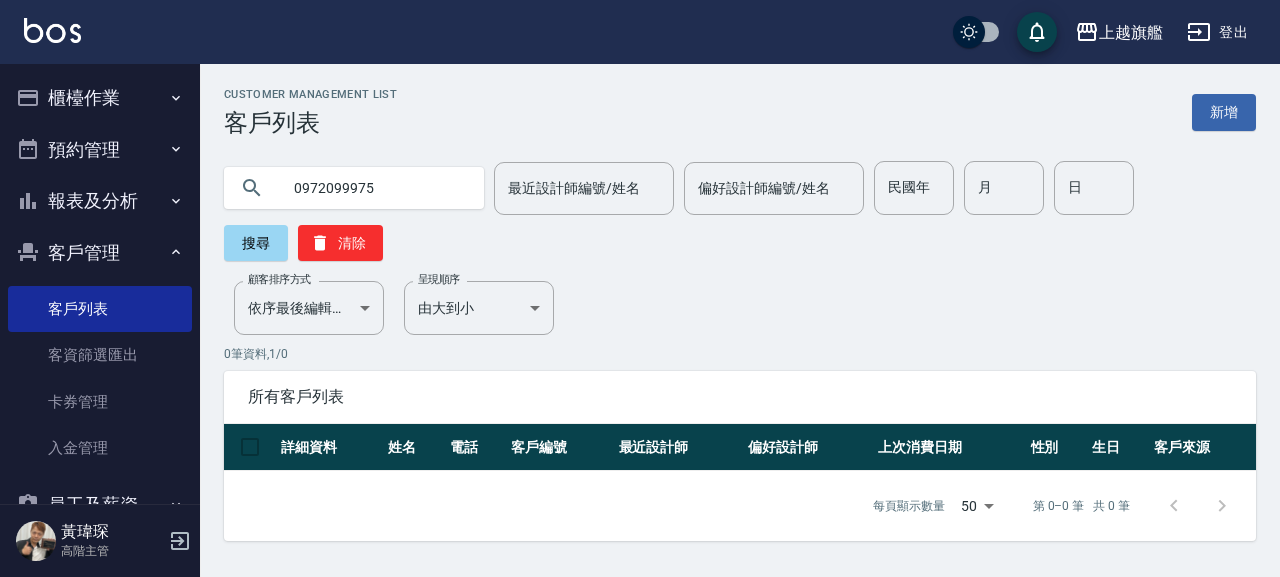 click on "0972099975" at bounding box center [374, 188] 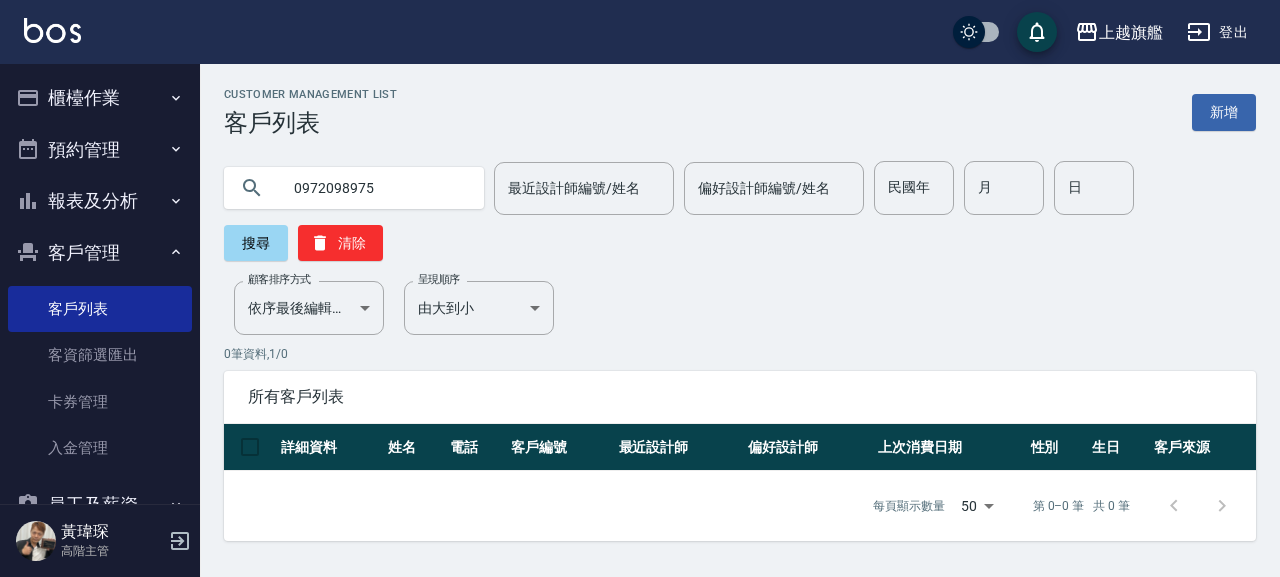 type on "0972098975" 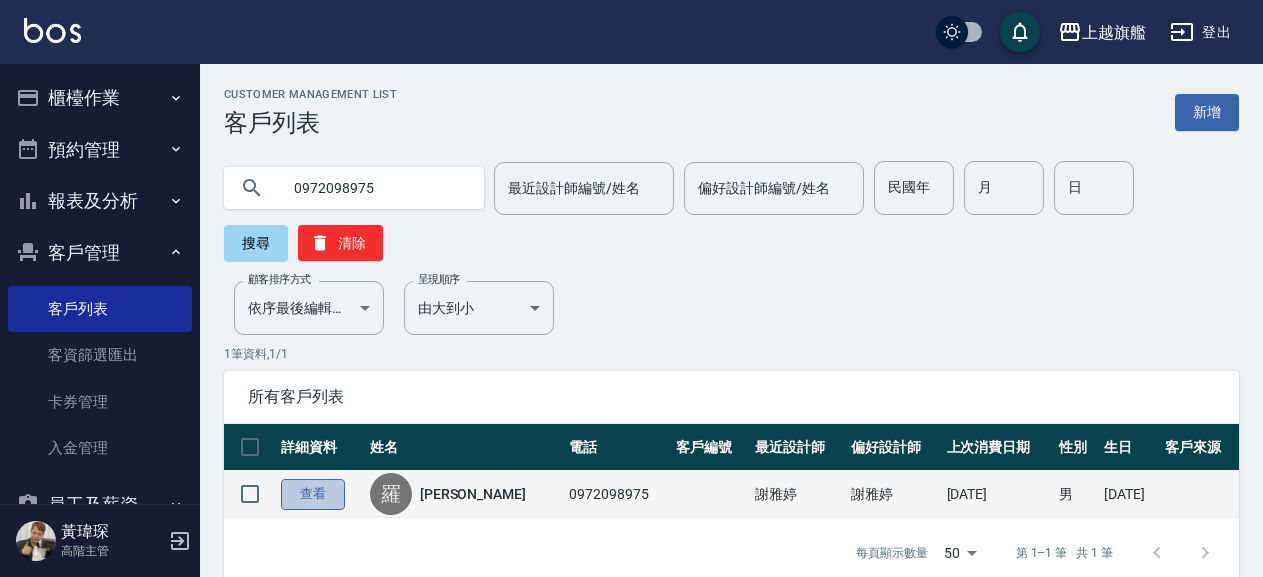 click on "查看" at bounding box center (313, 494) 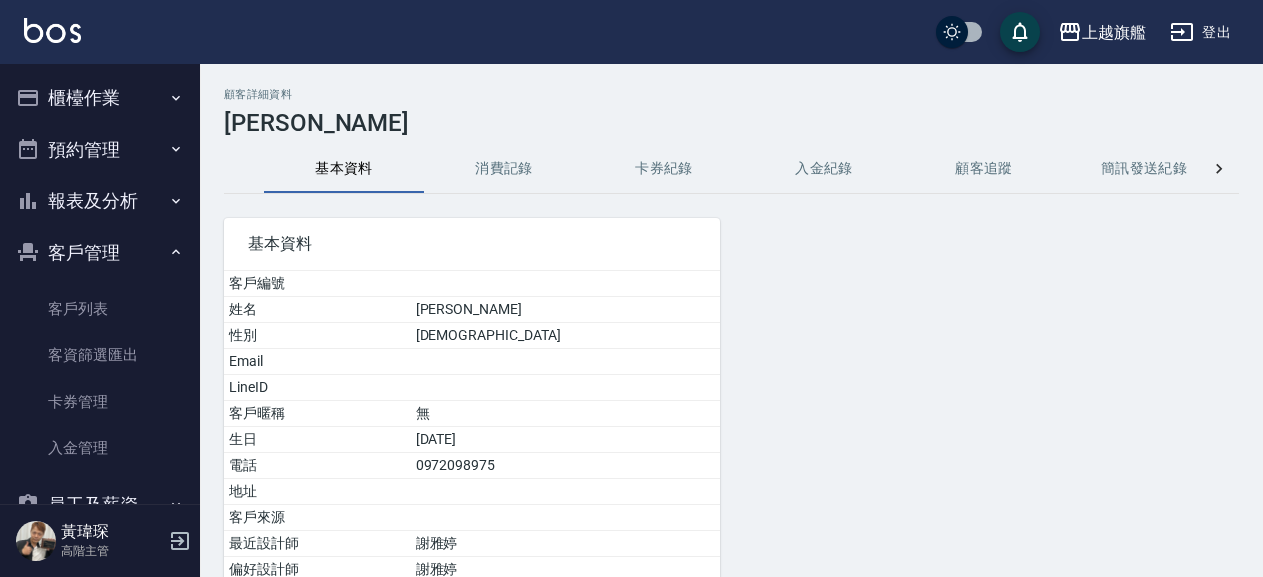 click on "入金紀錄" at bounding box center [824, 169] 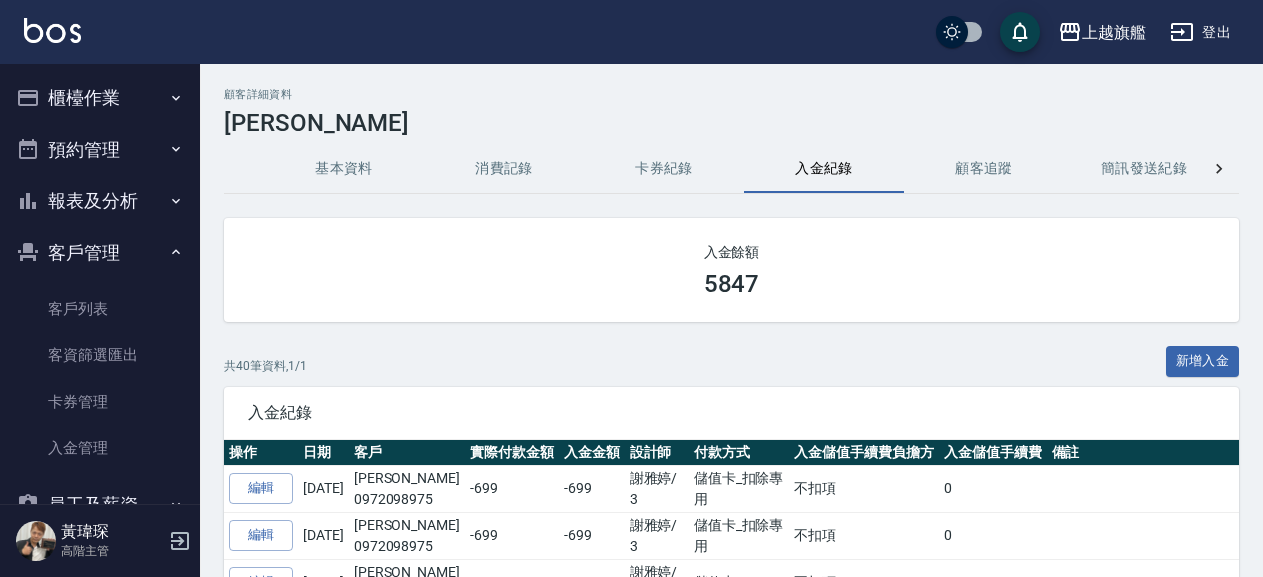 click on "客戶管理" at bounding box center [100, 253] 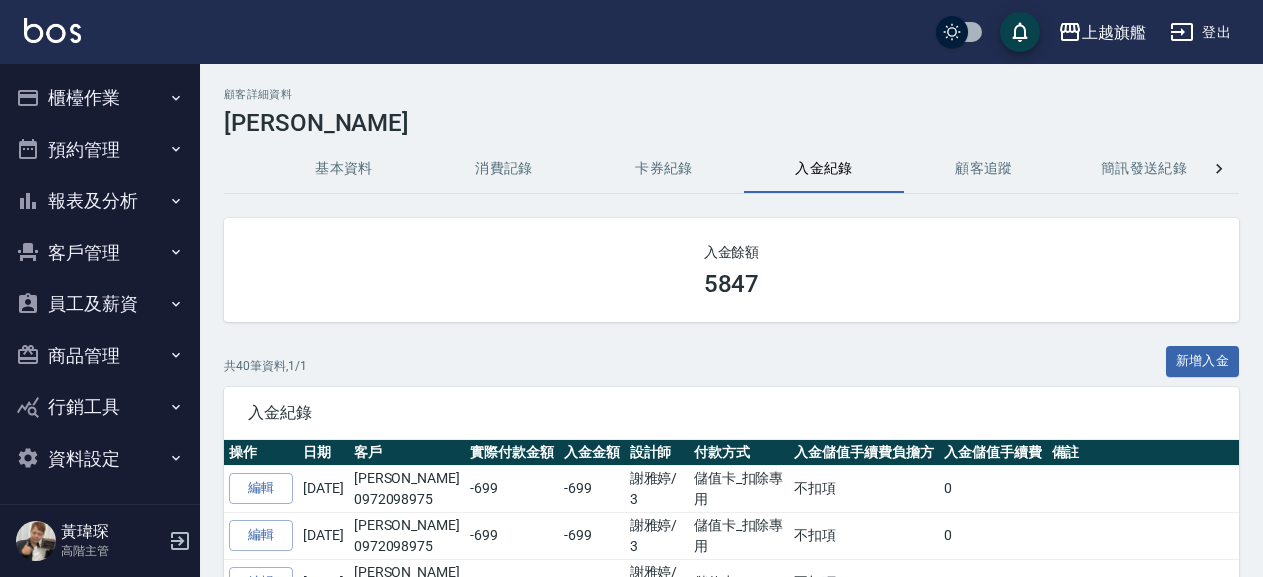 click on "櫃檯作業" at bounding box center [100, 98] 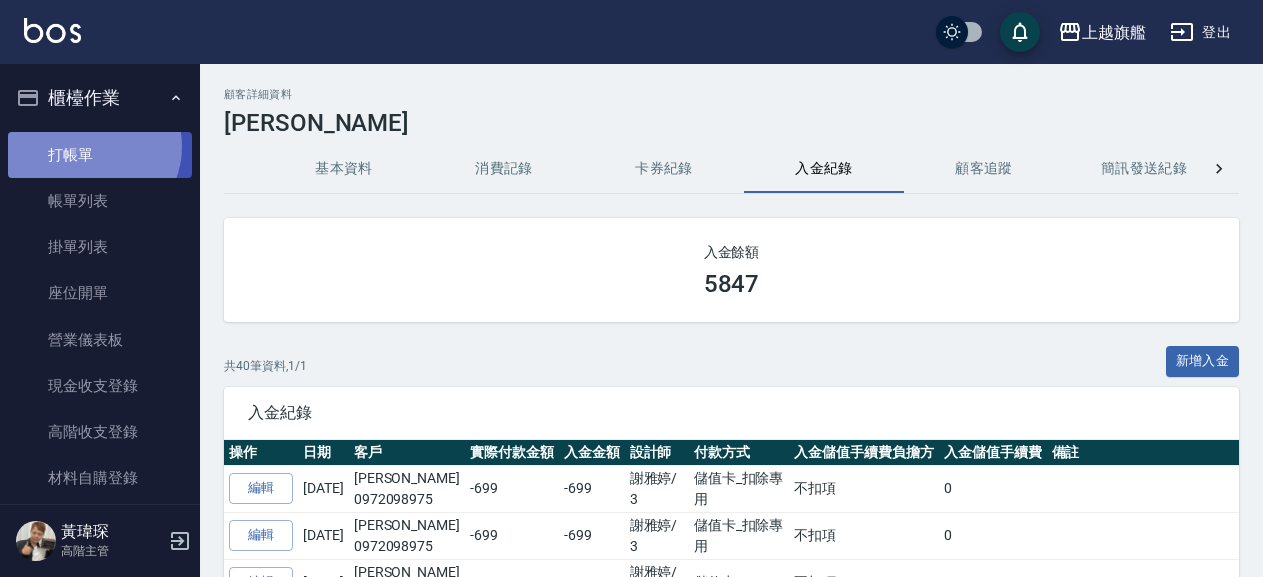 click on "打帳單" at bounding box center [100, 155] 